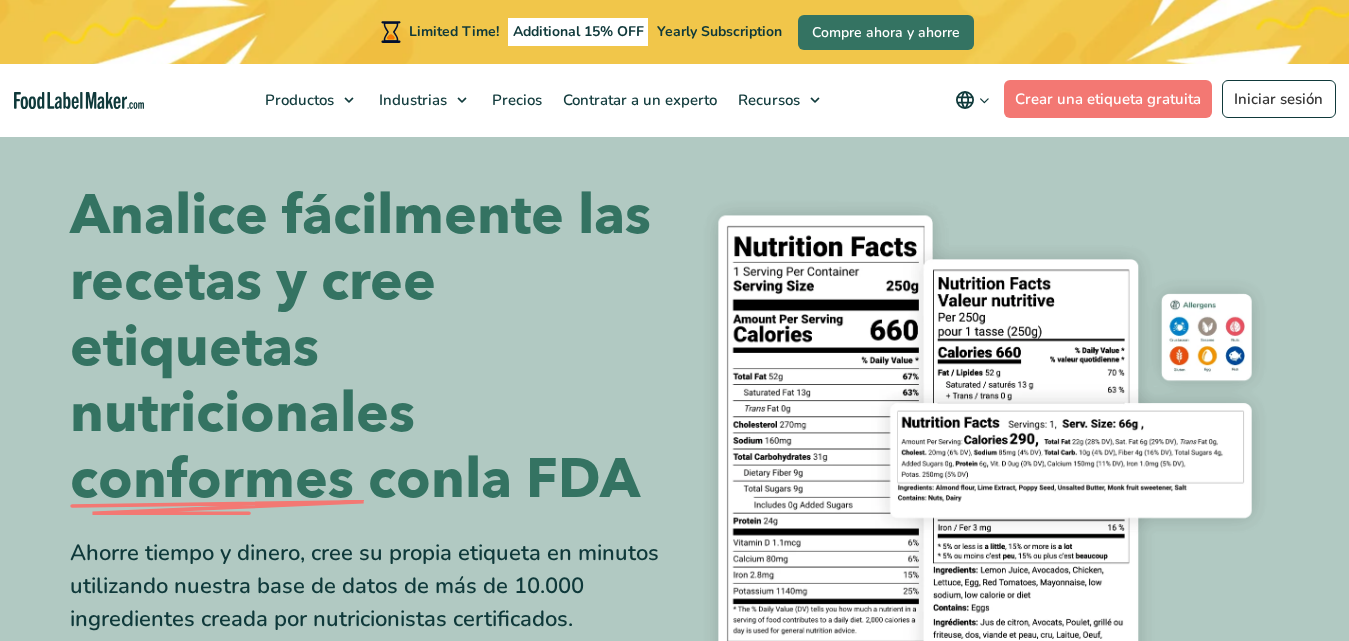 scroll, scrollTop: 0, scrollLeft: 0, axis: both 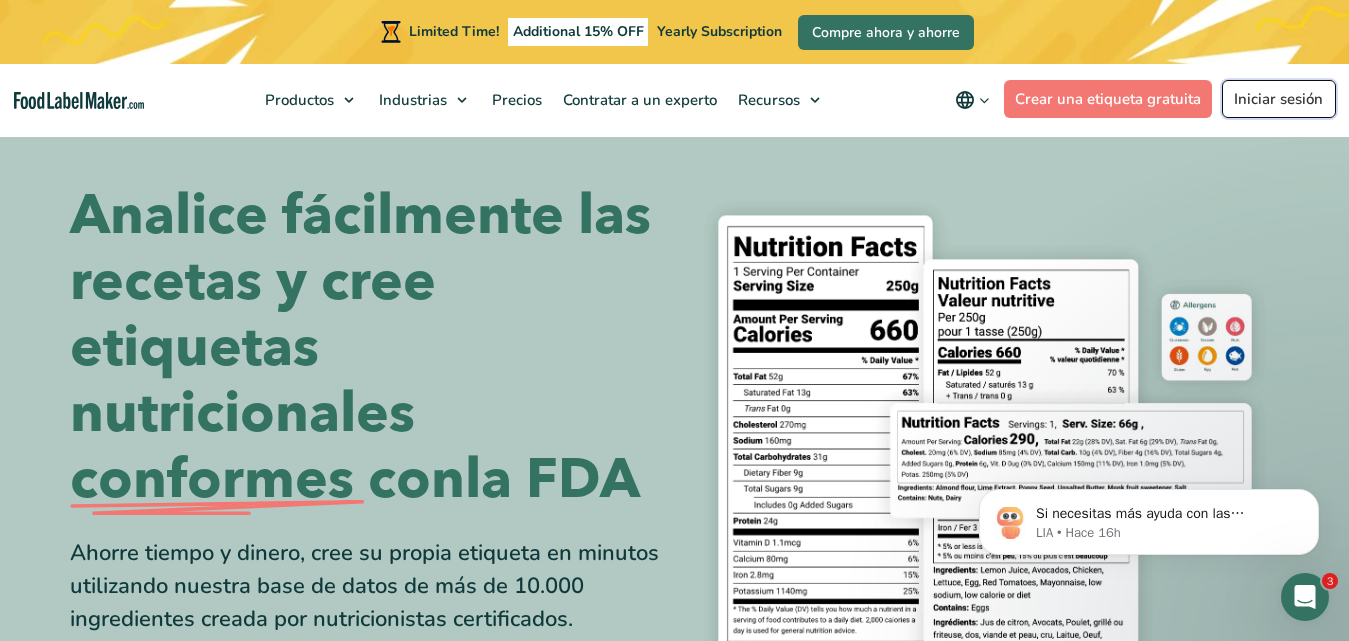 drag, startPoint x: 0, startPoint y: 0, endPoint x: 1261, endPoint y: 101, distance: 1265.0383 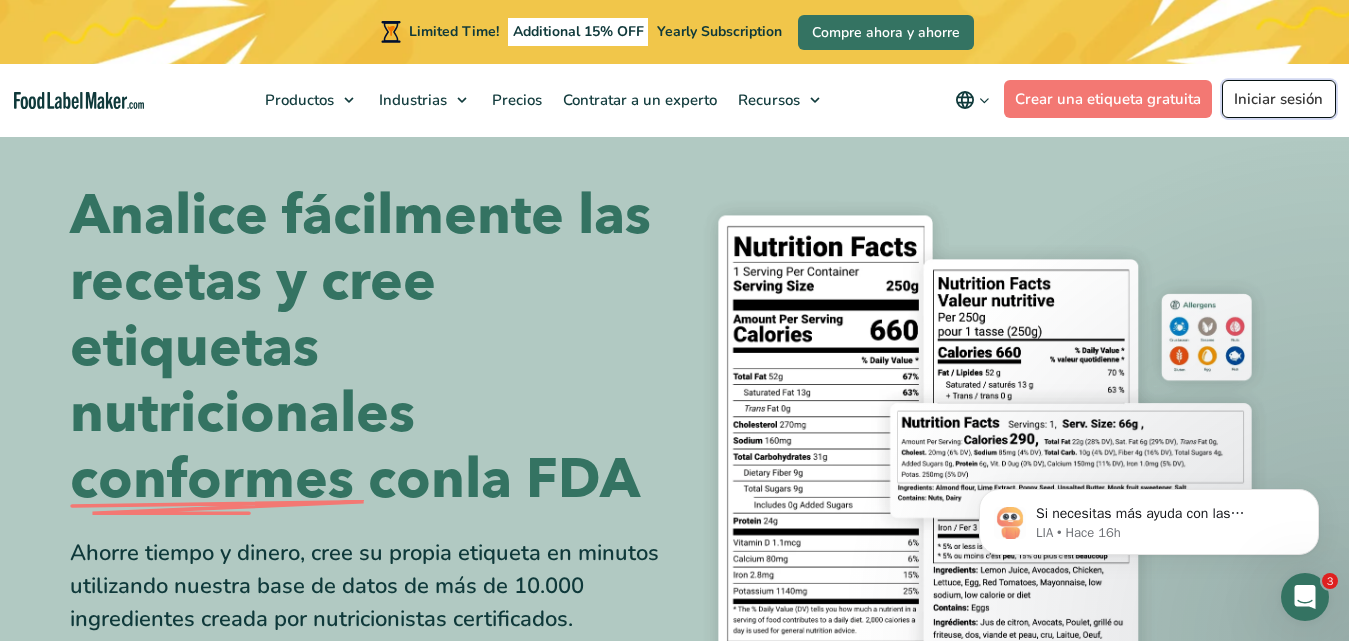 click on "Iniciar sesión" at bounding box center [1279, 99] 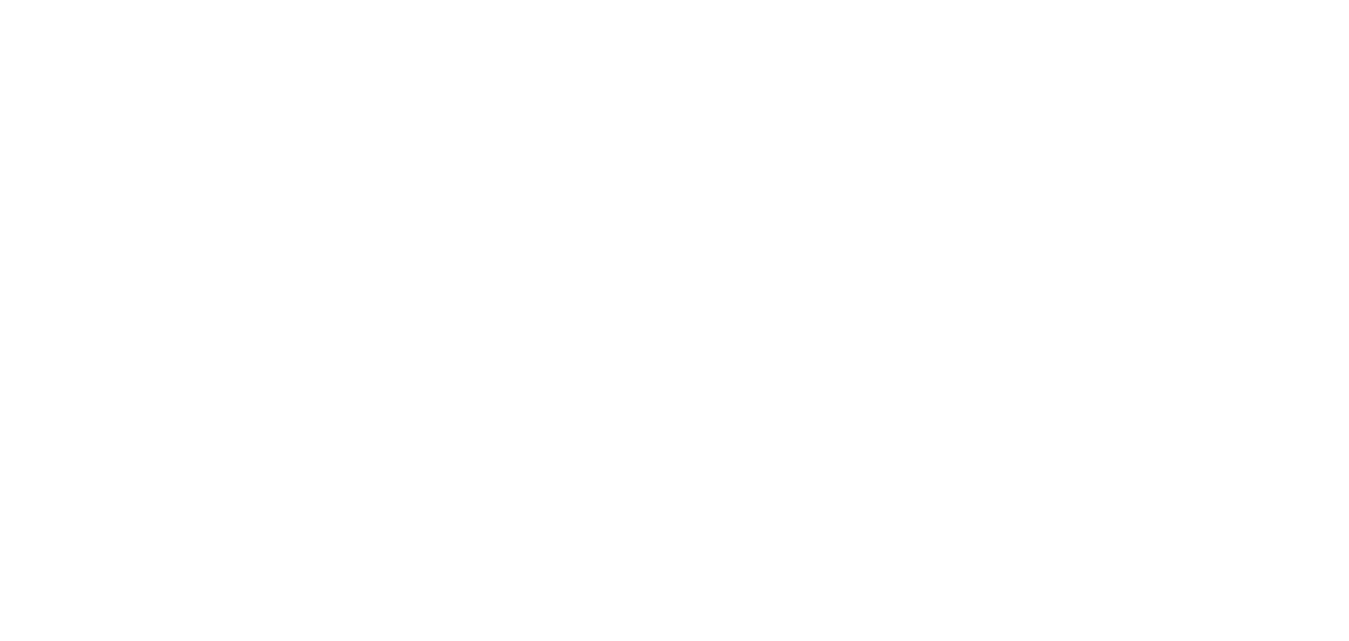 scroll, scrollTop: 0, scrollLeft: 0, axis: both 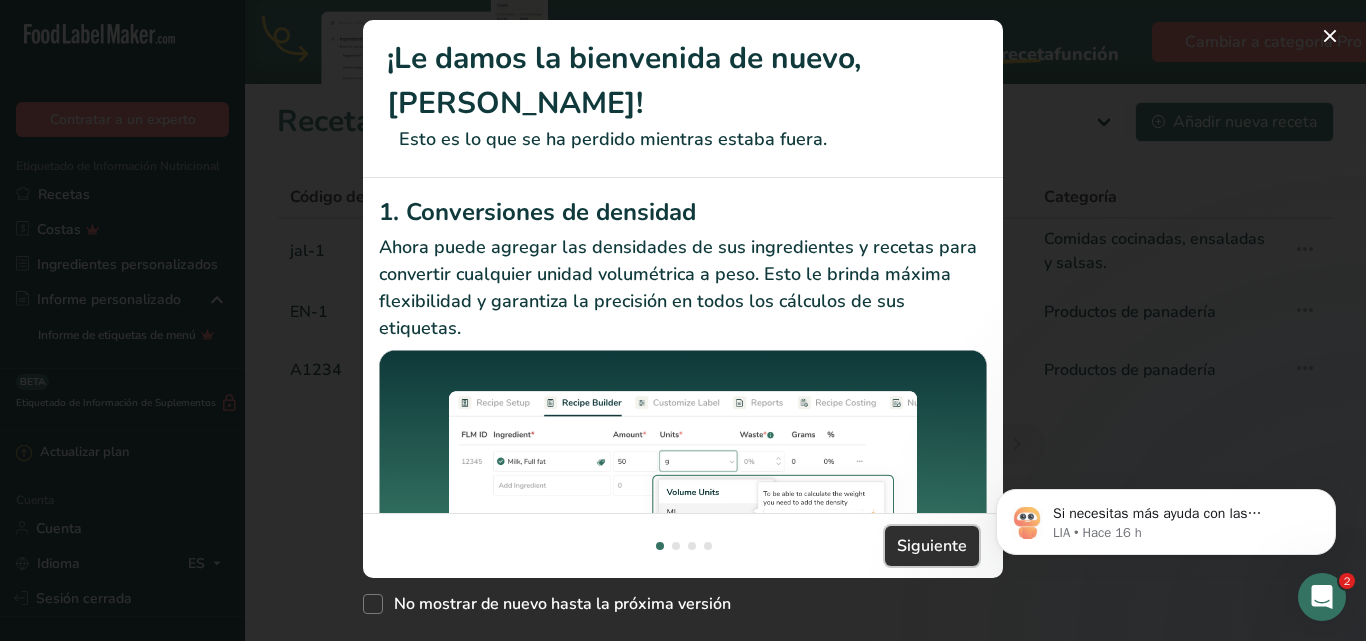 click on "Siguiente" at bounding box center [932, 546] 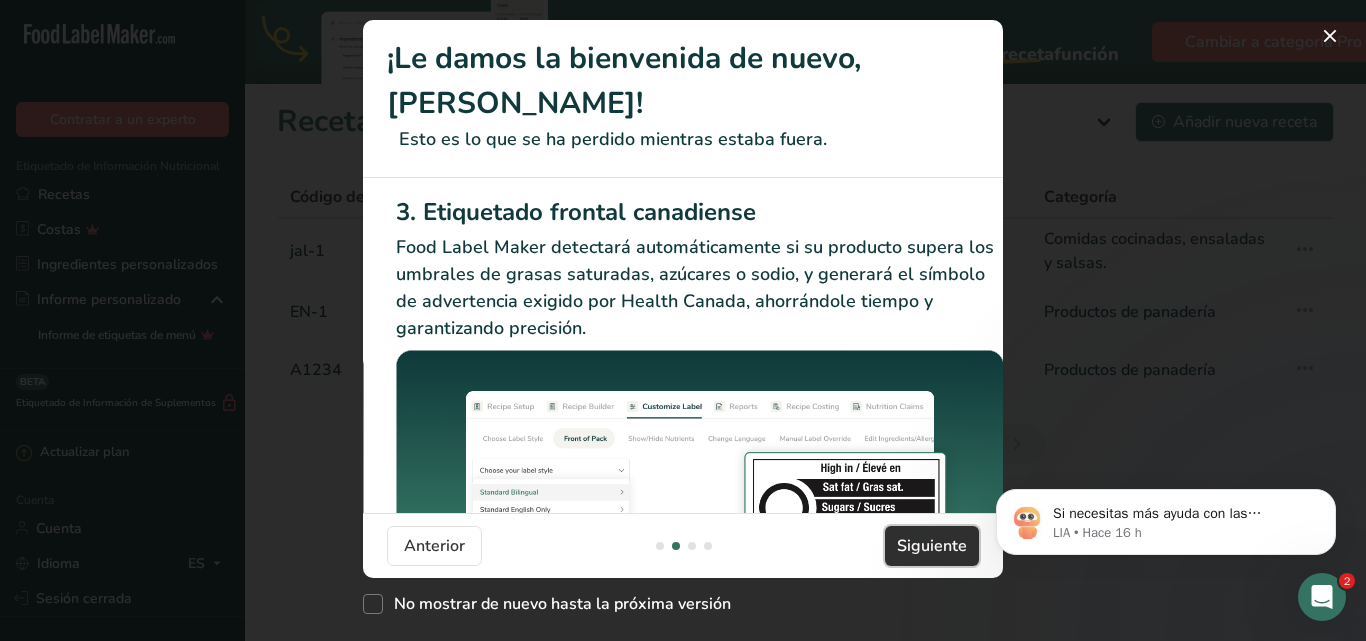 click on "Siguiente" at bounding box center [932, 546] 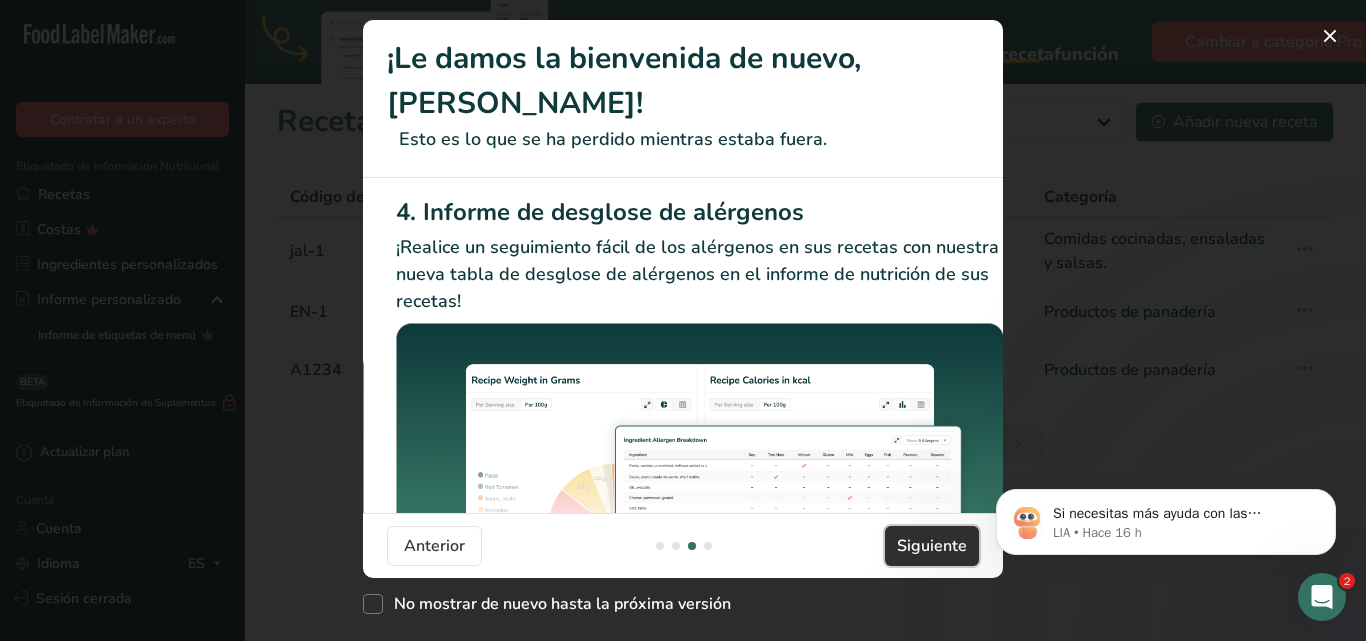 click on "Siguiente" at bounding box center (932, 546) 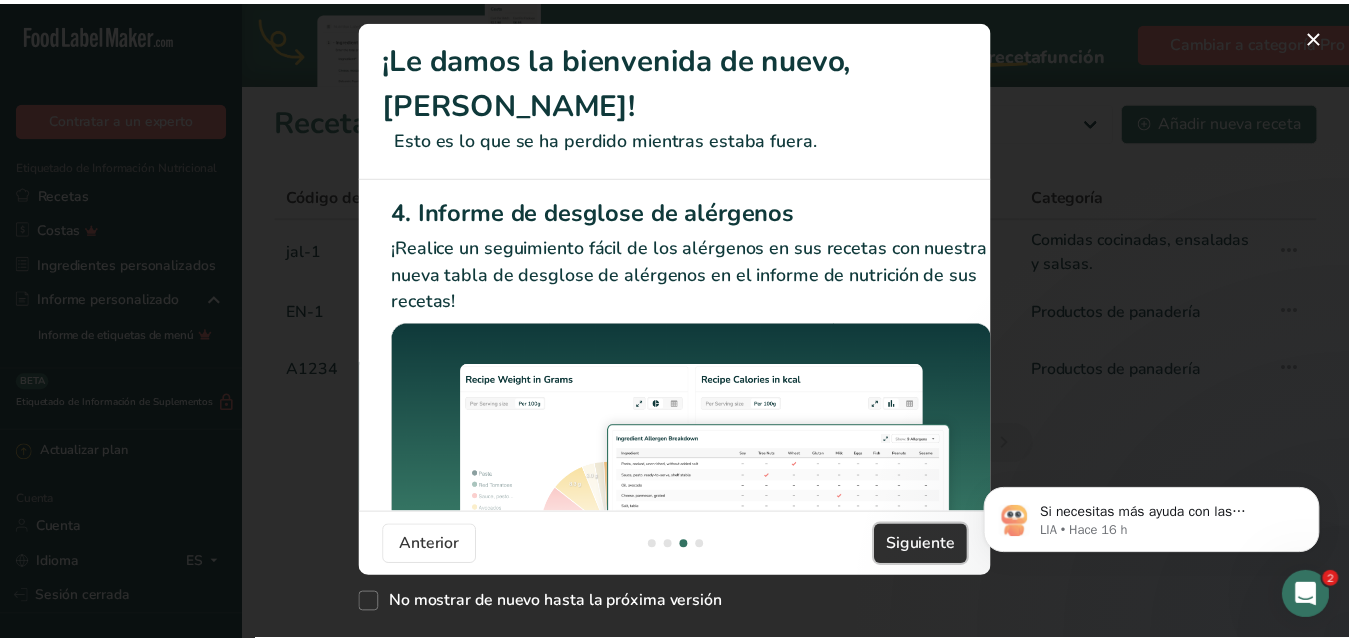 scroll, scrollTop: 0, scrollLeft: 1903, axis: horizontal 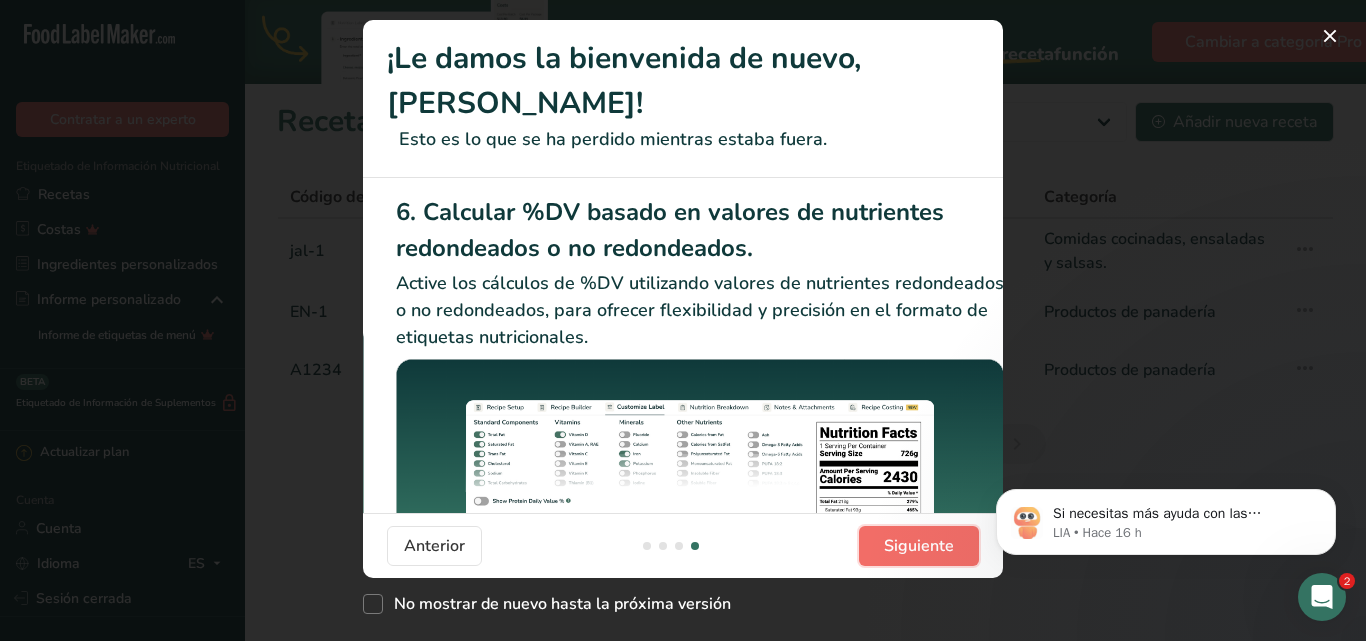click on "Siguiente" at bounding box center [919, 546] 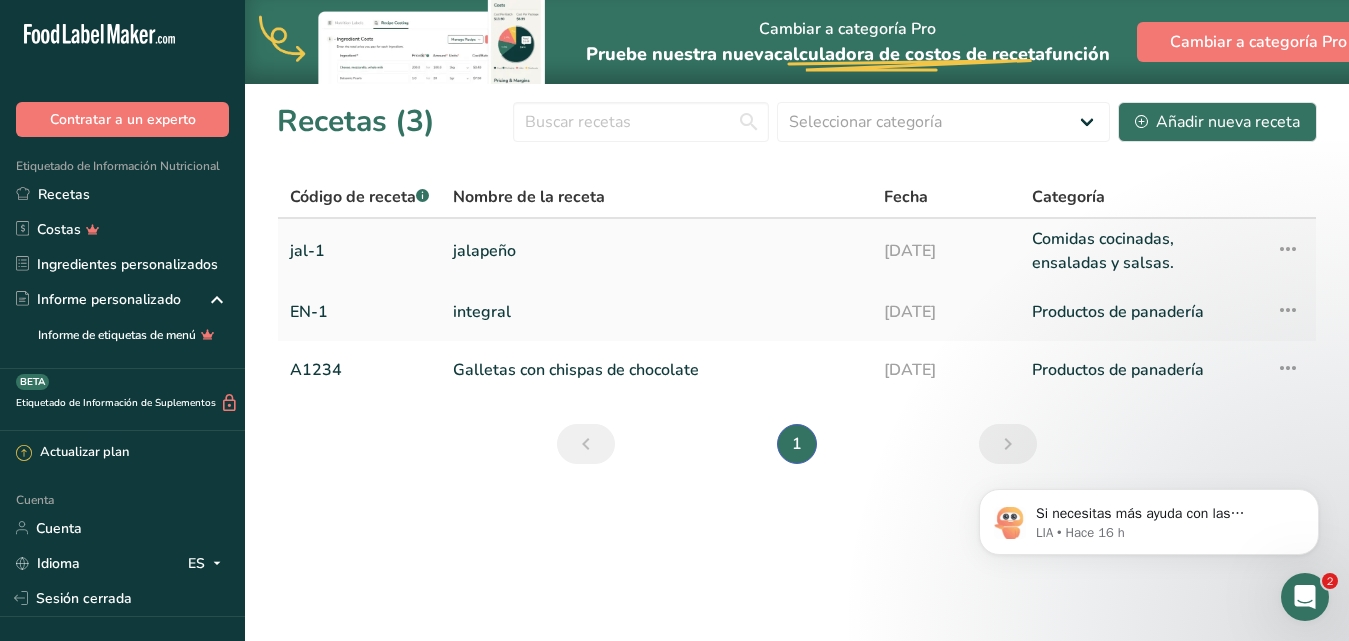 click at bounding box center [1288, 249] 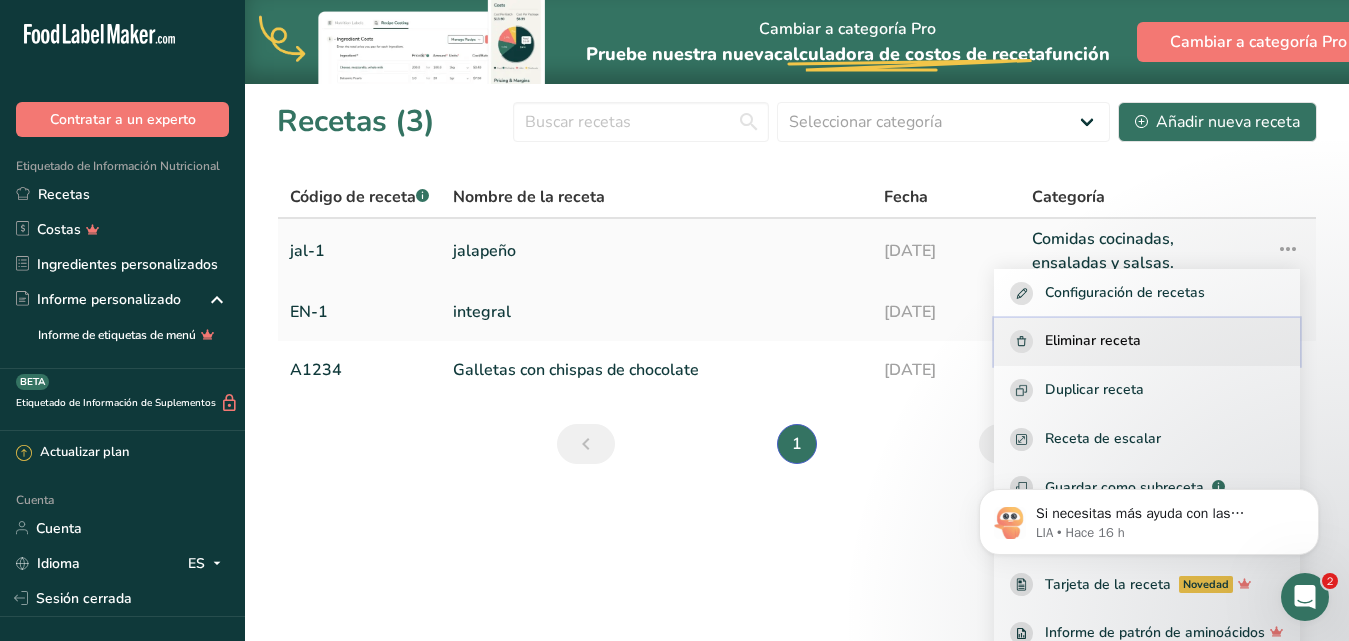 click on "Eliminar receta" at bounding box center [1093, 340] 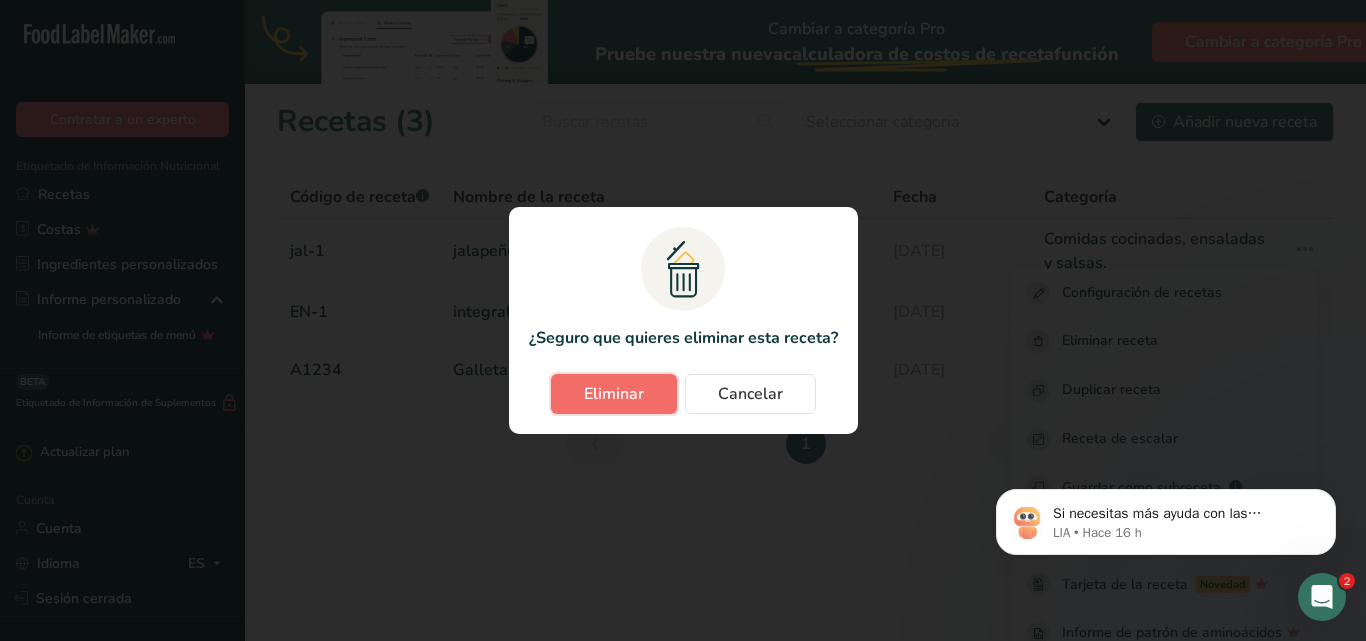 click on "Eliminar" at bounding box center (614, 394) 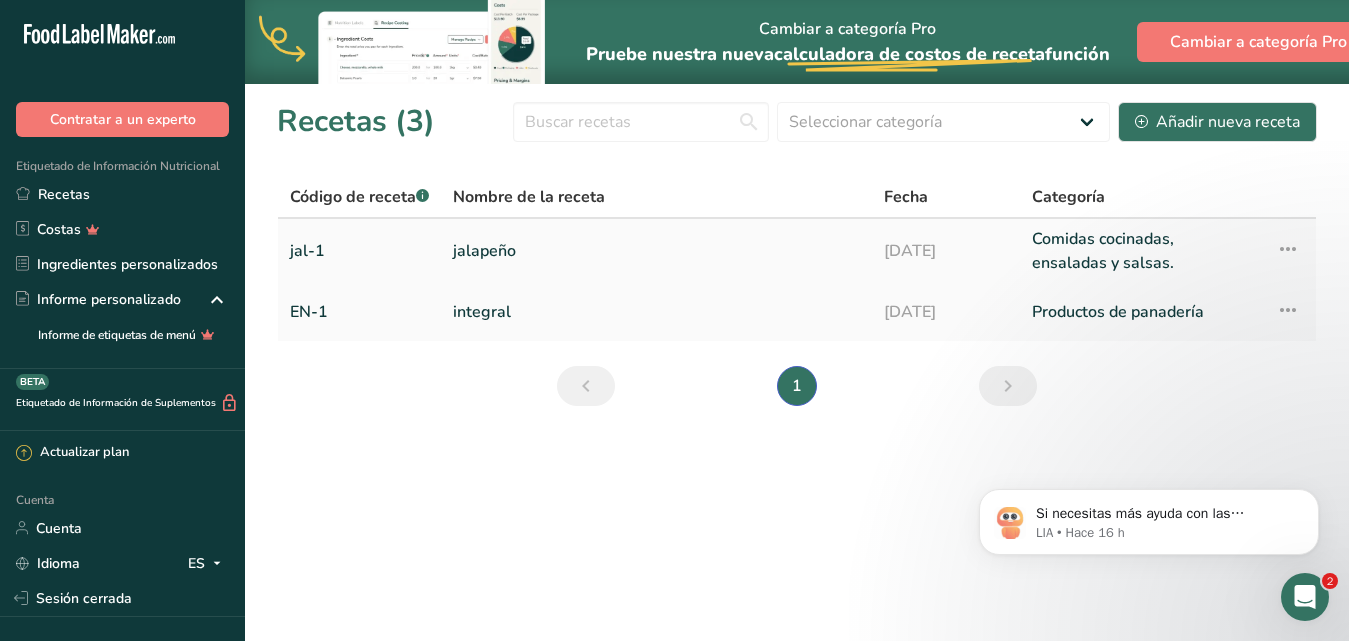 click at bounding box center [1288, 249] 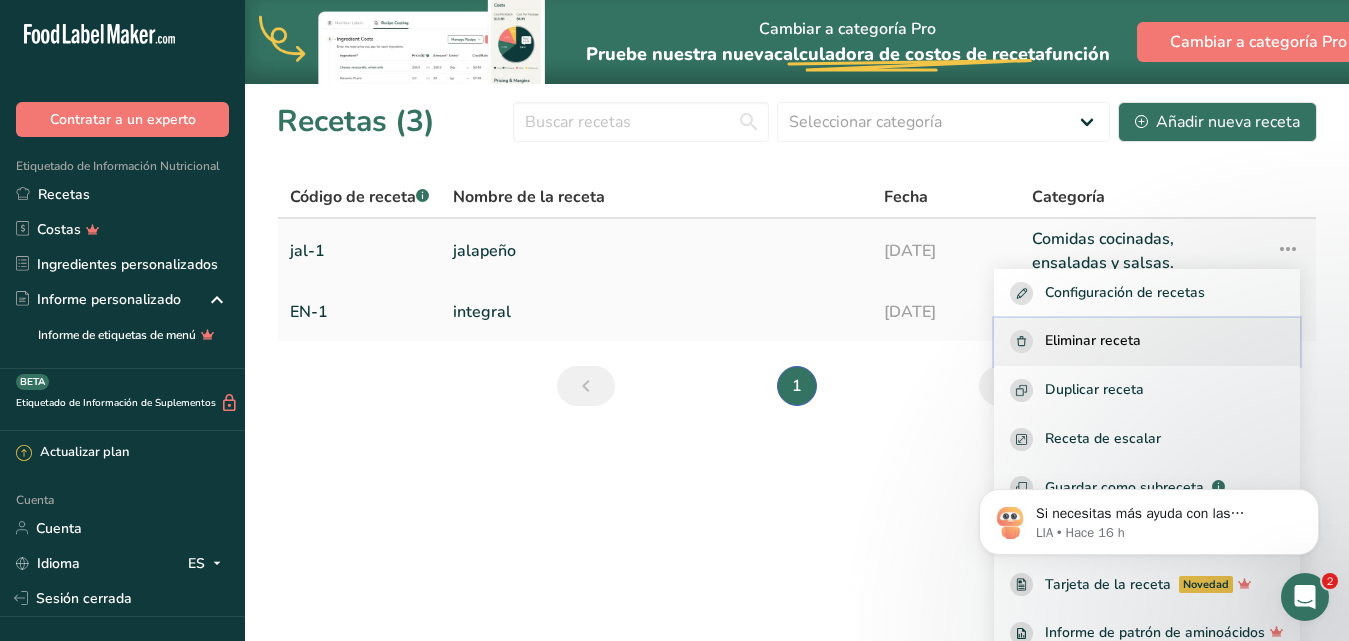 click on "Eliminar receta" at bounding box center [1093, 340] 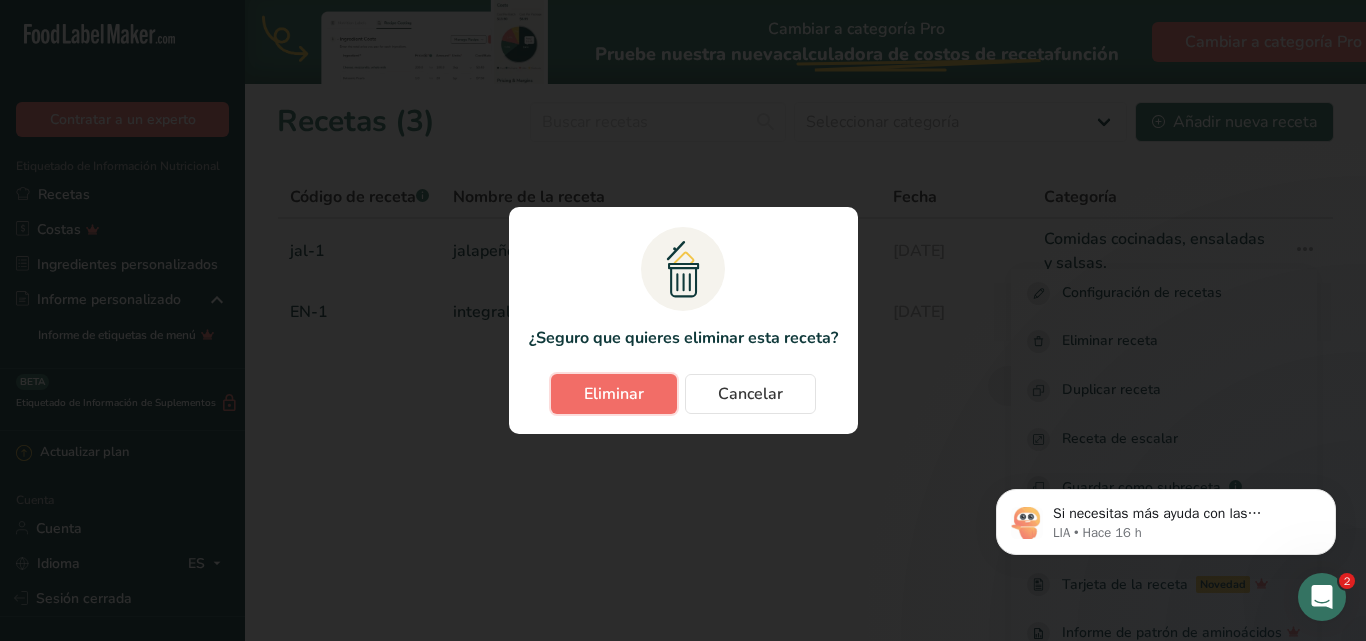 click on "Eliminar" at bounding box center (614, 394) 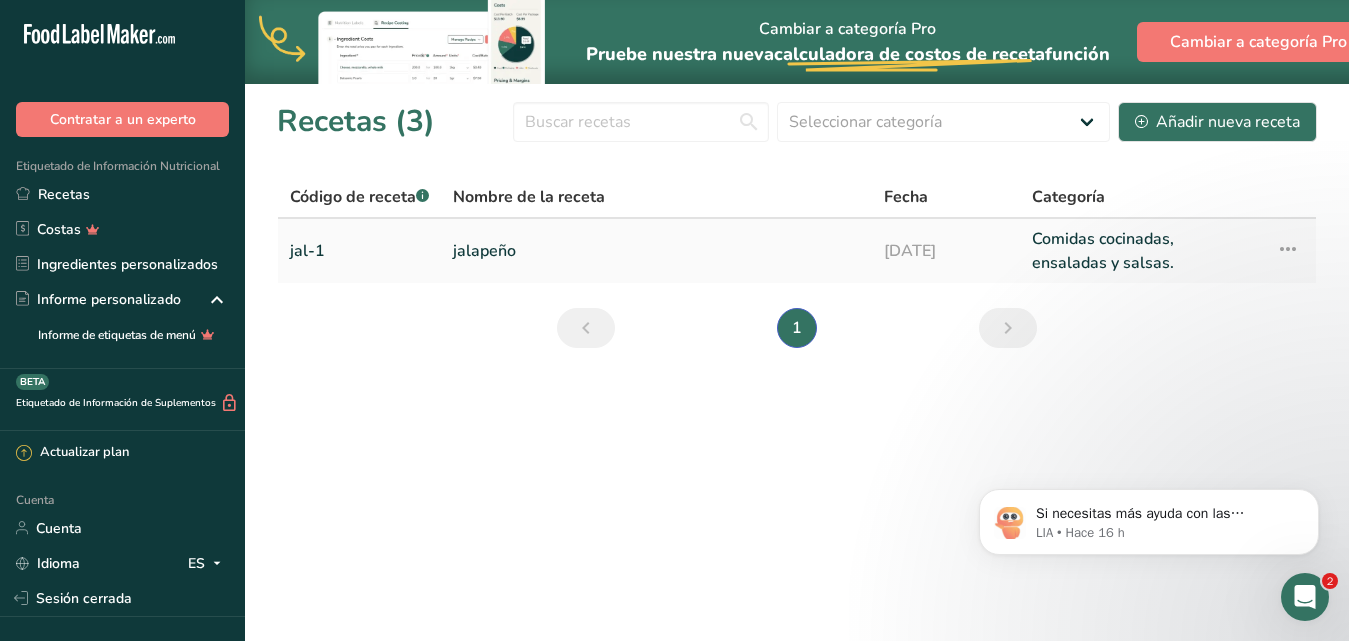 click at bounding box center [1288, 249] 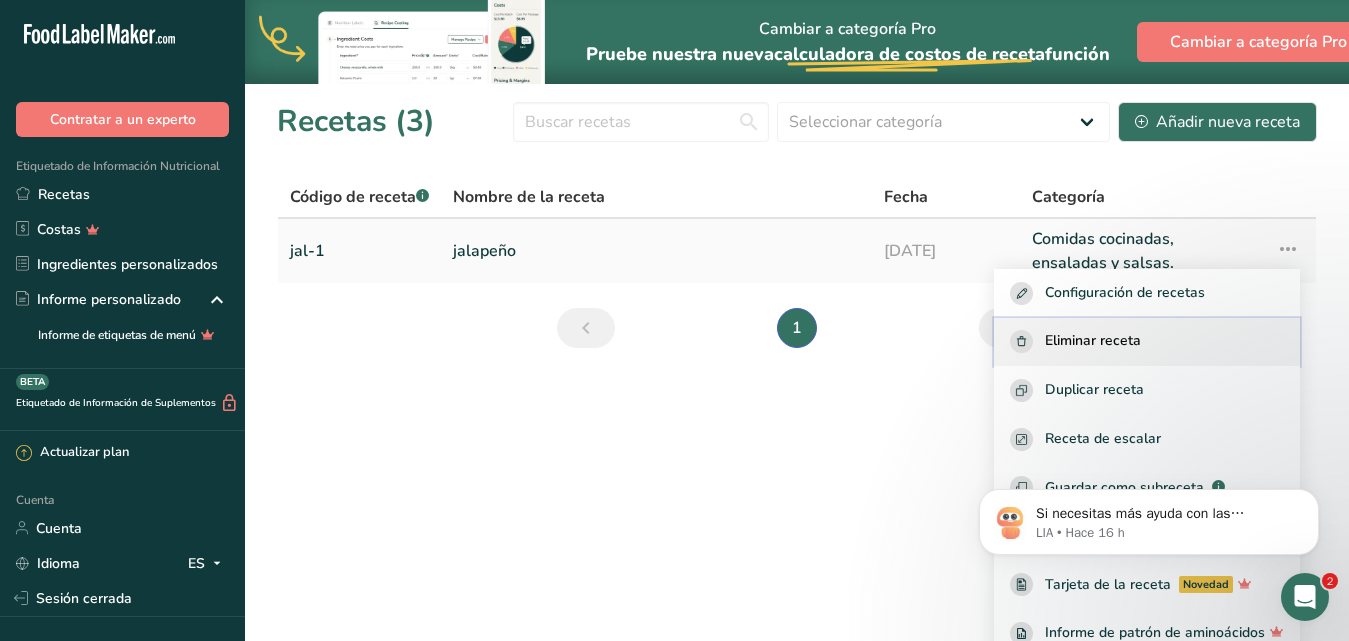 click on "Eliminar receta" at bounding box center (1093, 340) 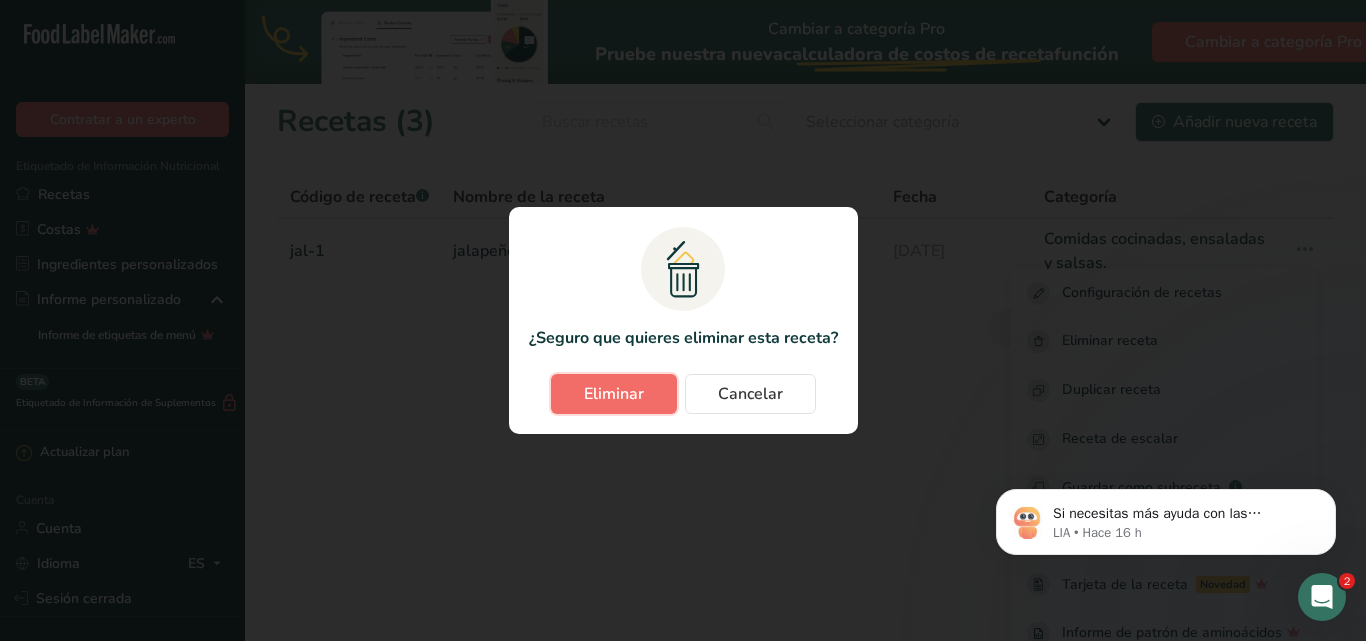 click on "Eliminar" at bounding box center [614, 394] 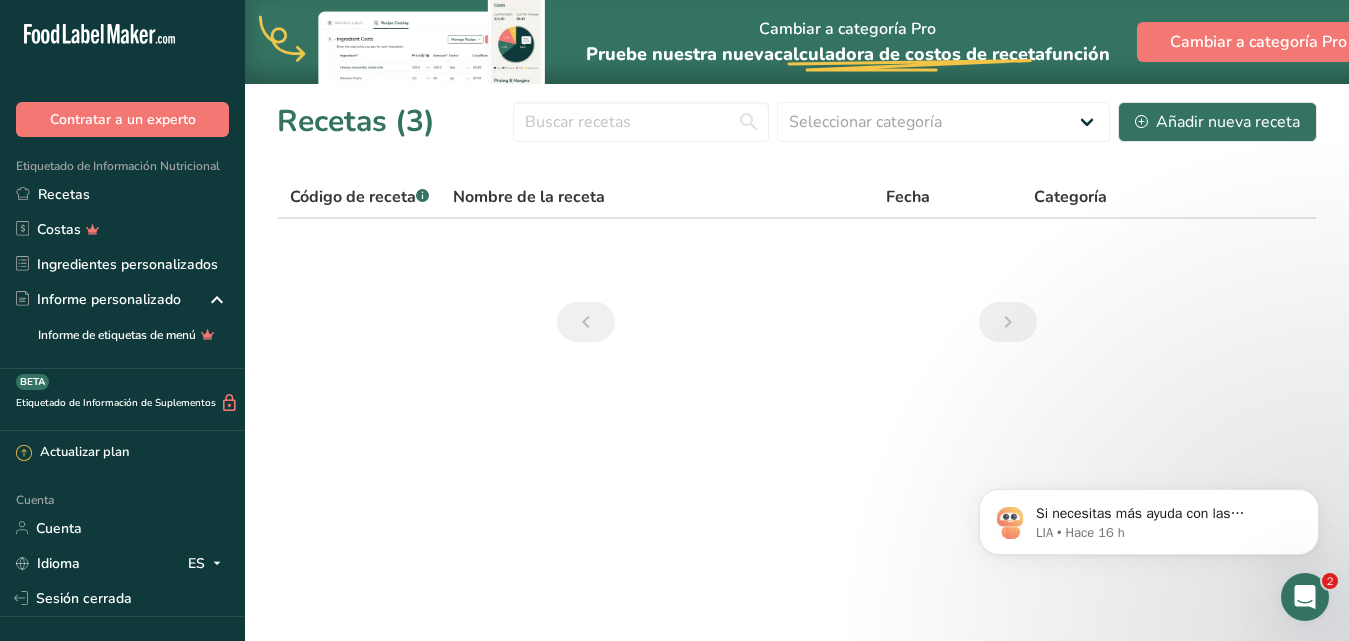 click 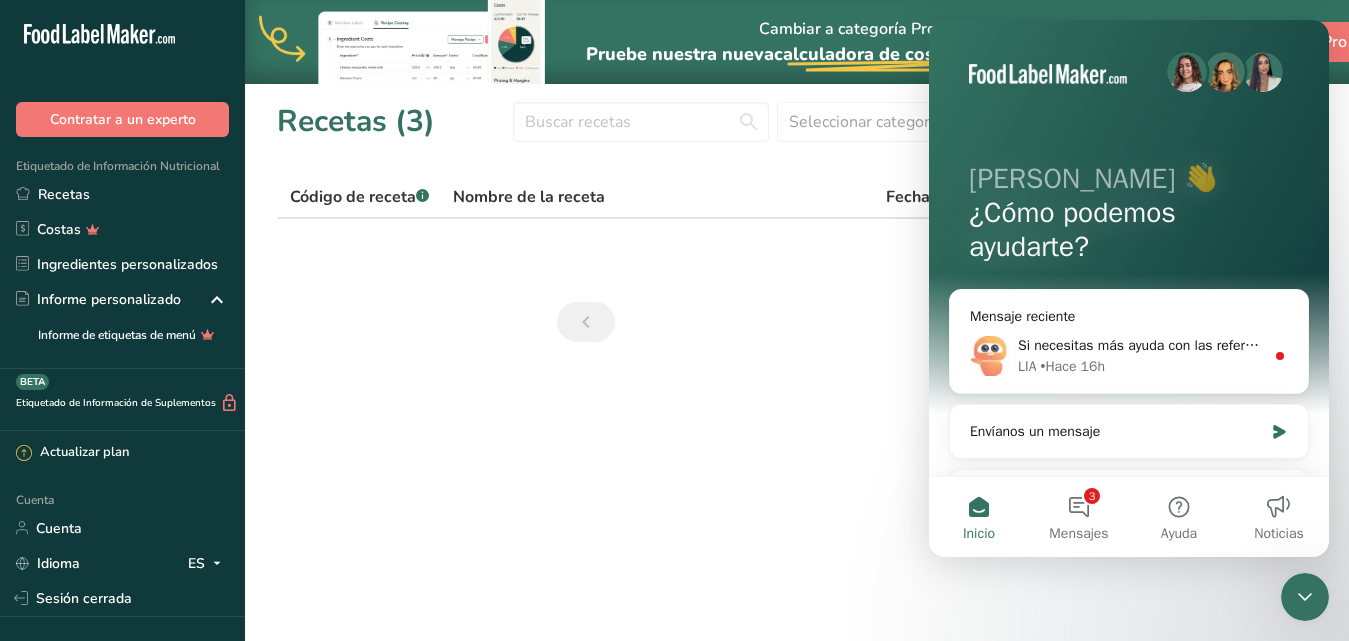 scroll, scrollTop: 0, scrollLeft: 0, axis: both 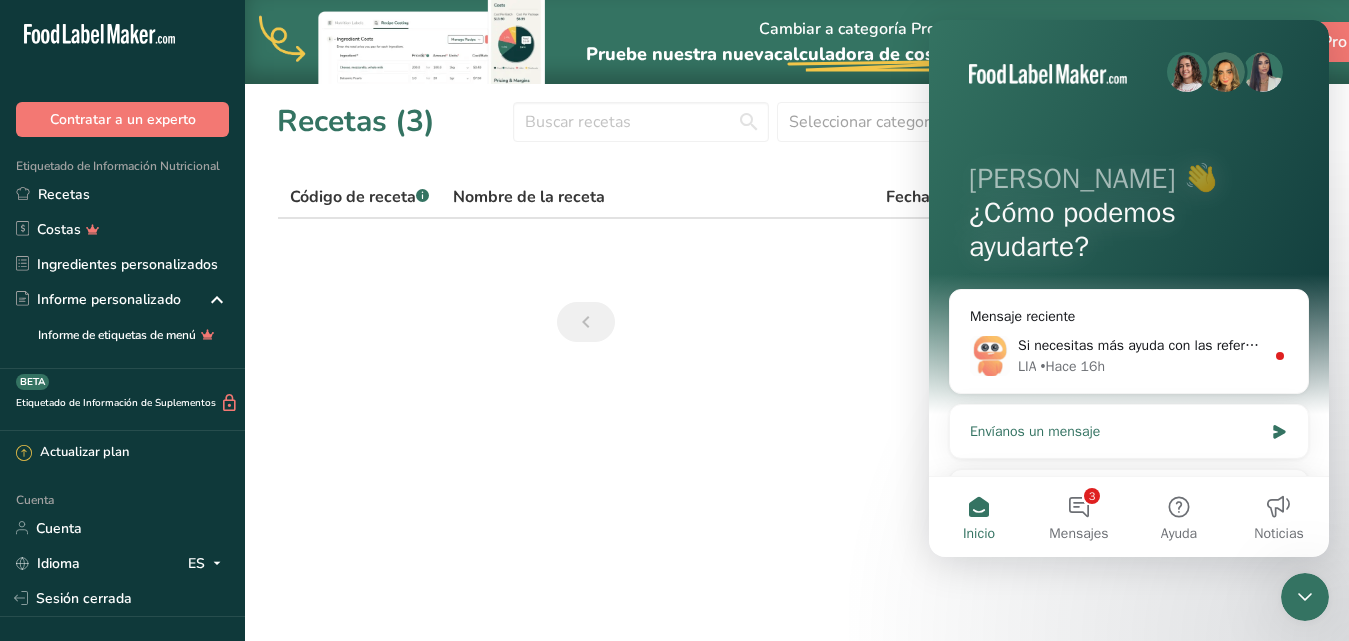 click on "Envíanos un mensaje" at bounding box center (1116, 431) 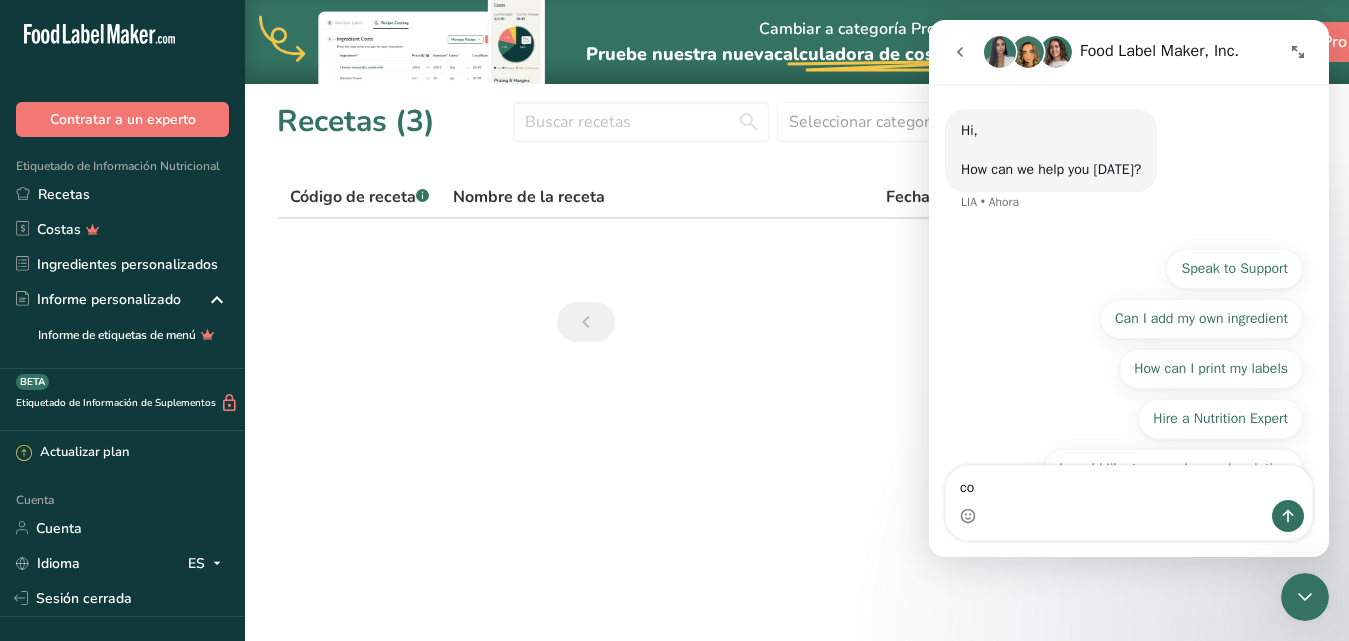 type on "c" 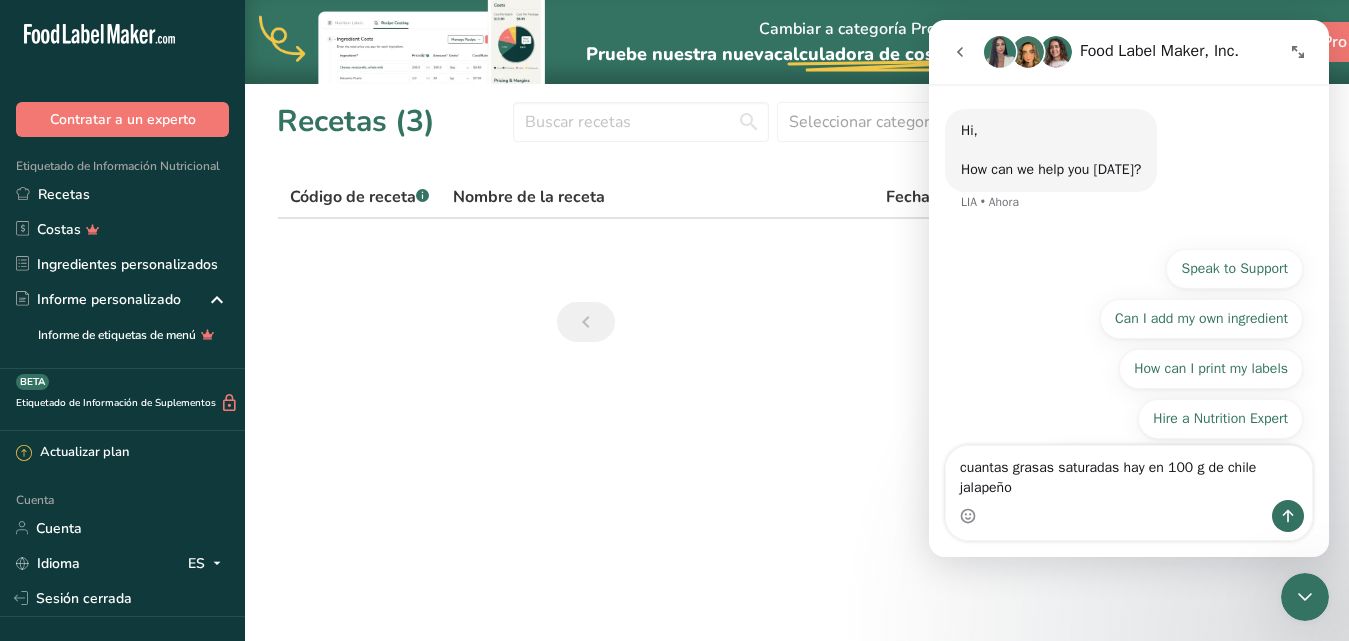type on "cuantas grasas saturadas hay en 100 g de chile jalapeño?" 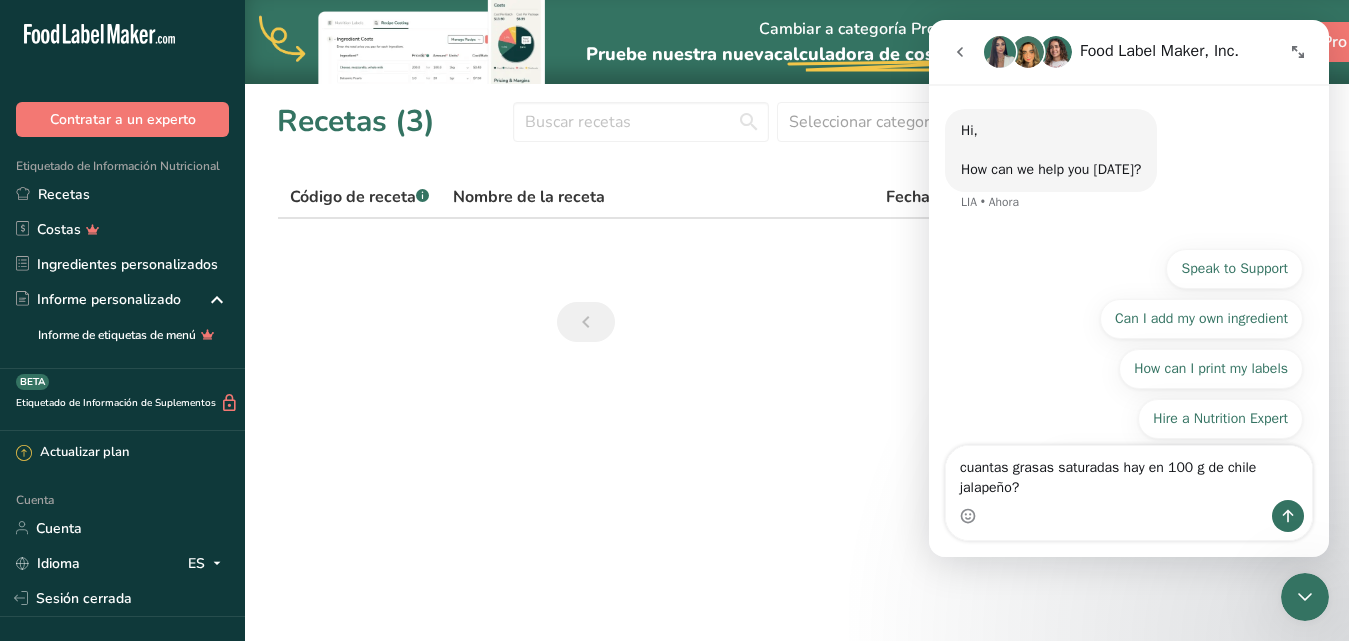 type 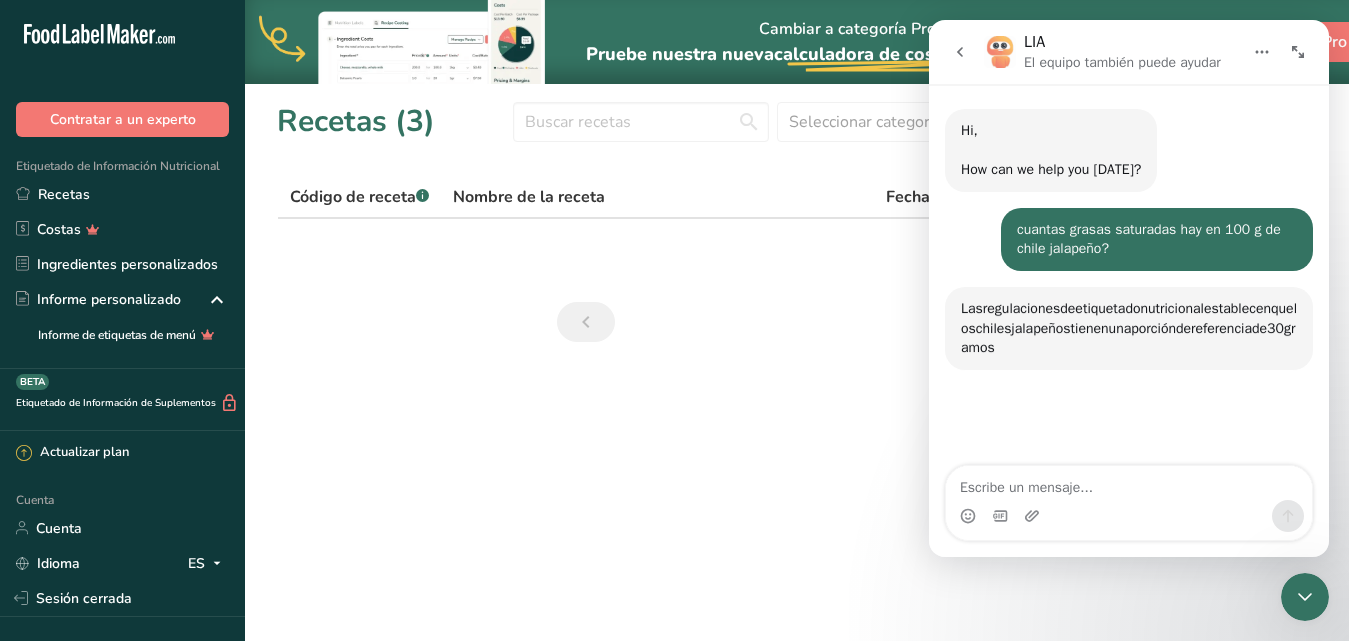 scroll, scrollTop: 3, scrollLeft: 0, axis: vertical 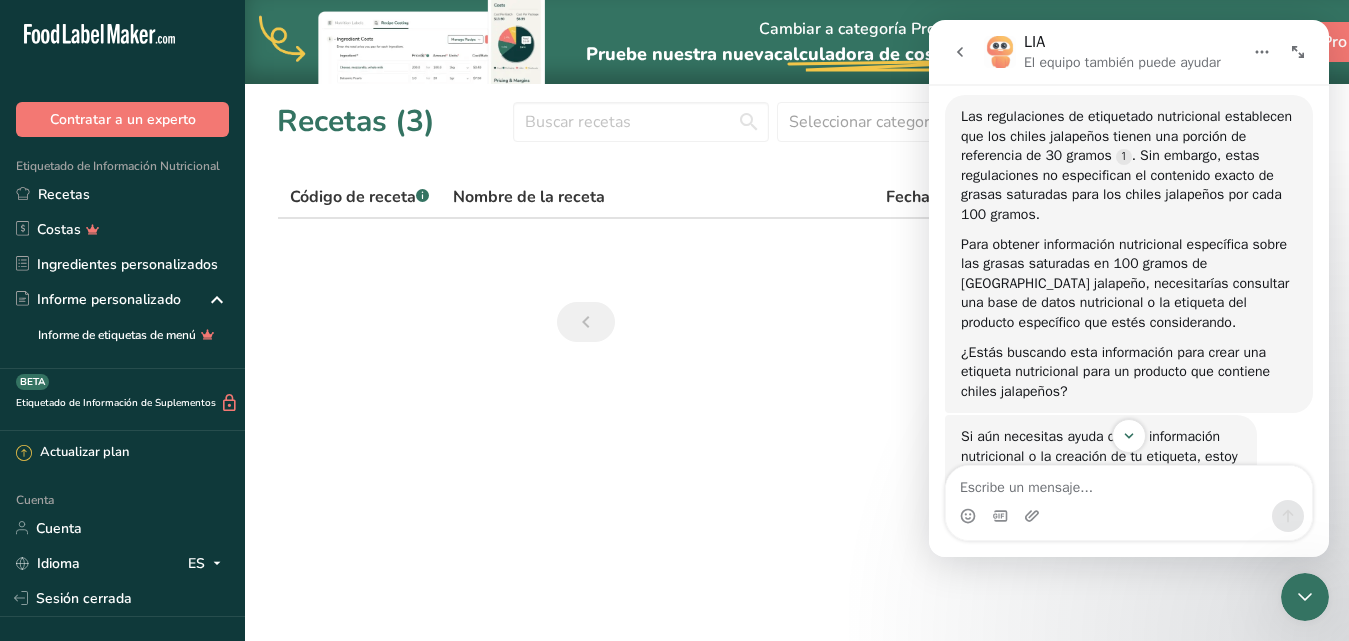 click at bounding box center [1129, 503] 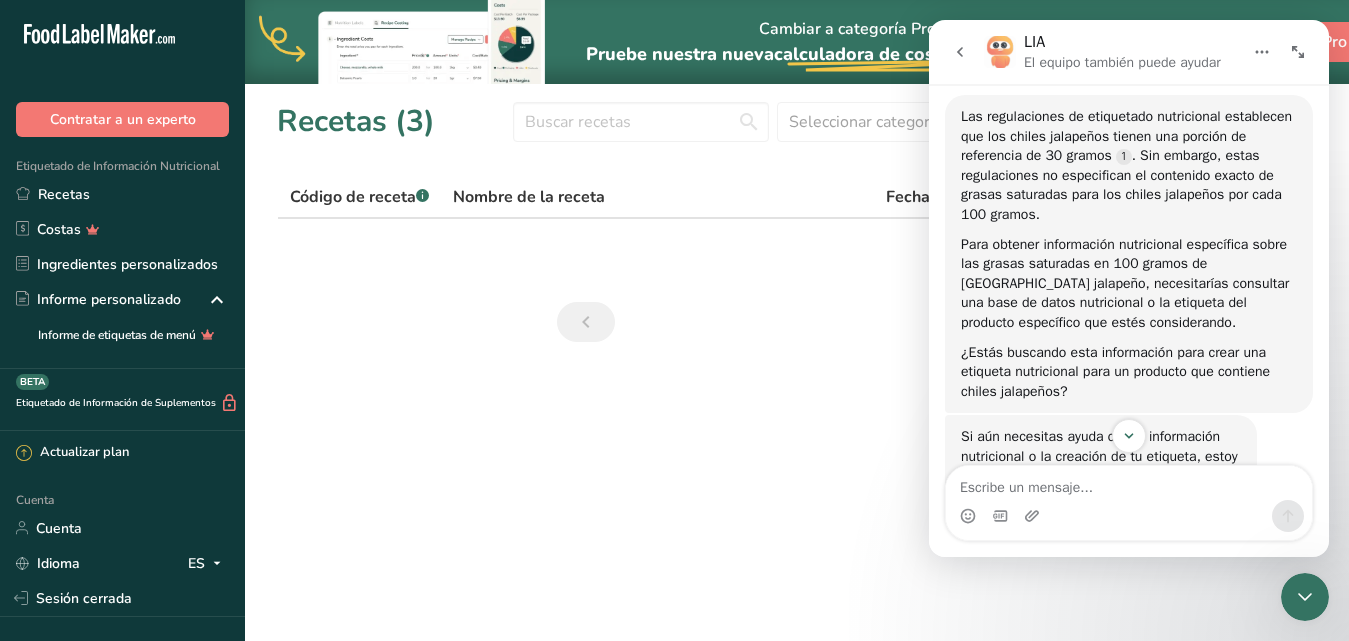 click at bounding box center [1129, 503] 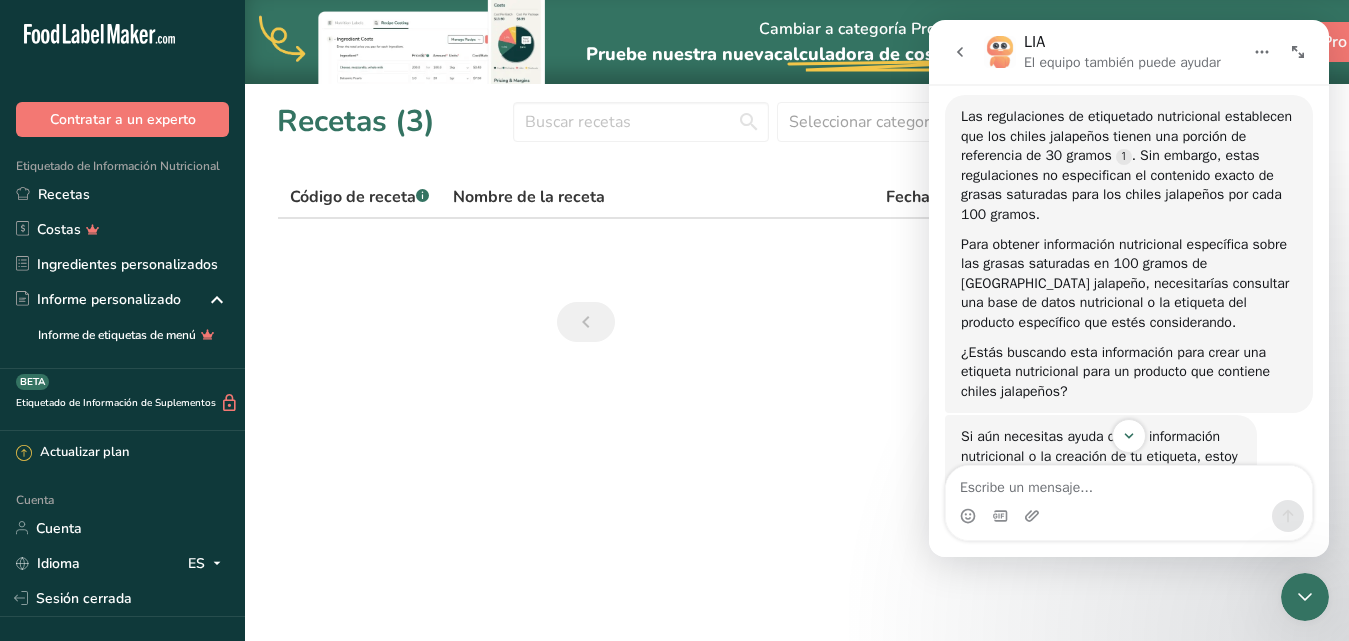 click at bounding box center [1129, 503] 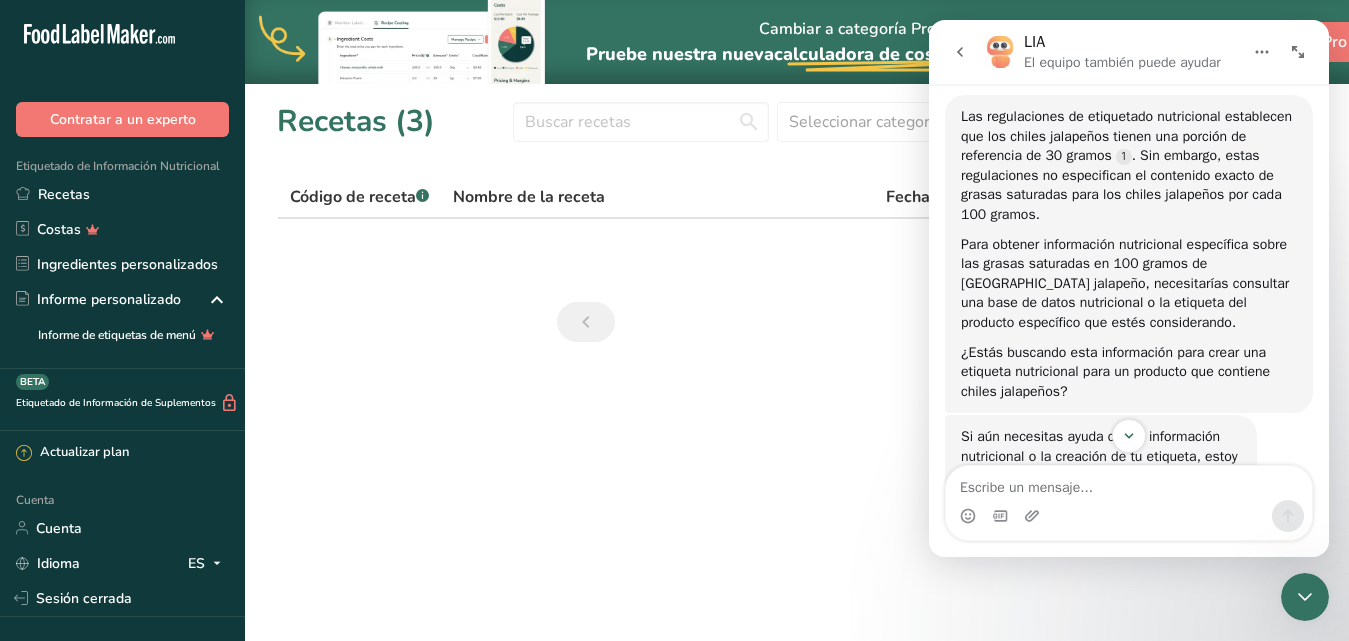 click at bounding box center [1129, 503] 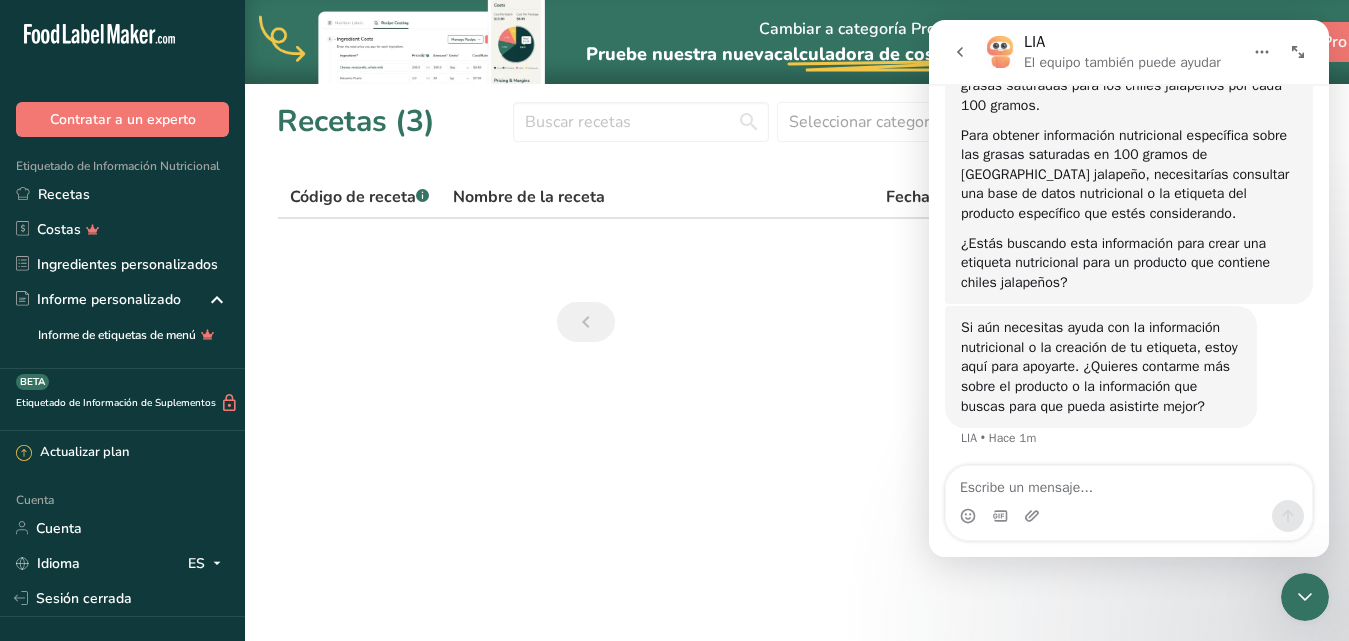 scroll, scrollTop: 305, scrollLeft: 0, axis: vertical 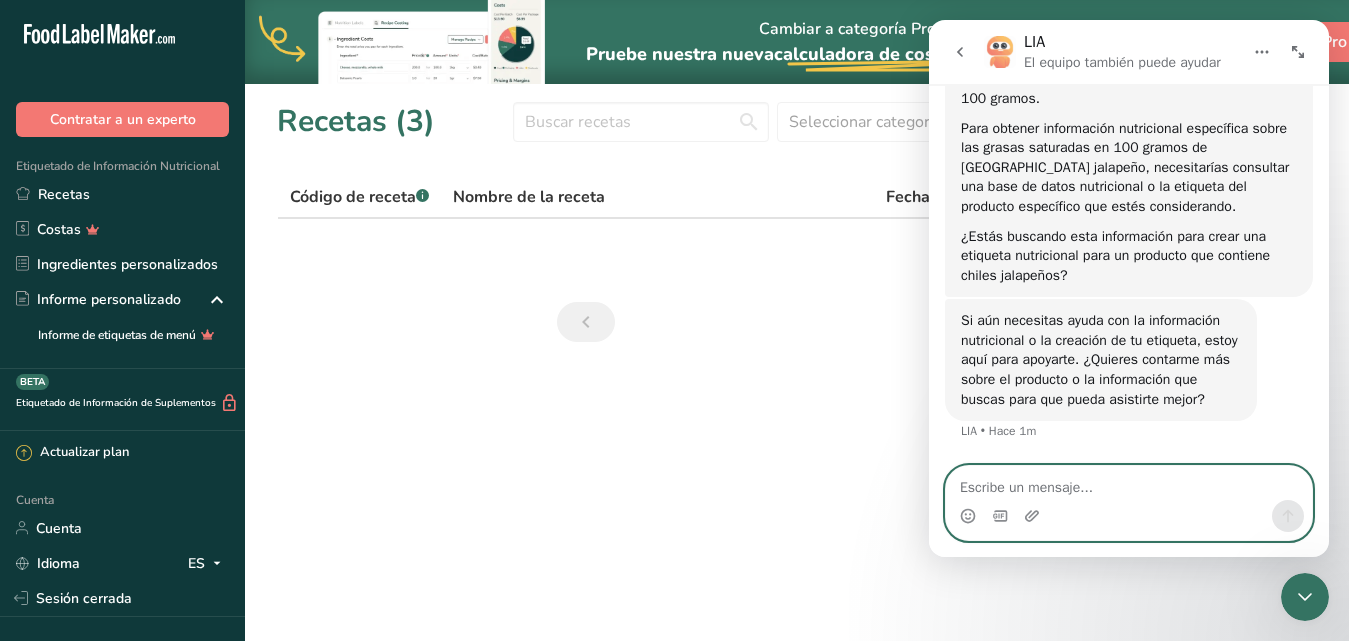 click at bounding box center (1129, 483) 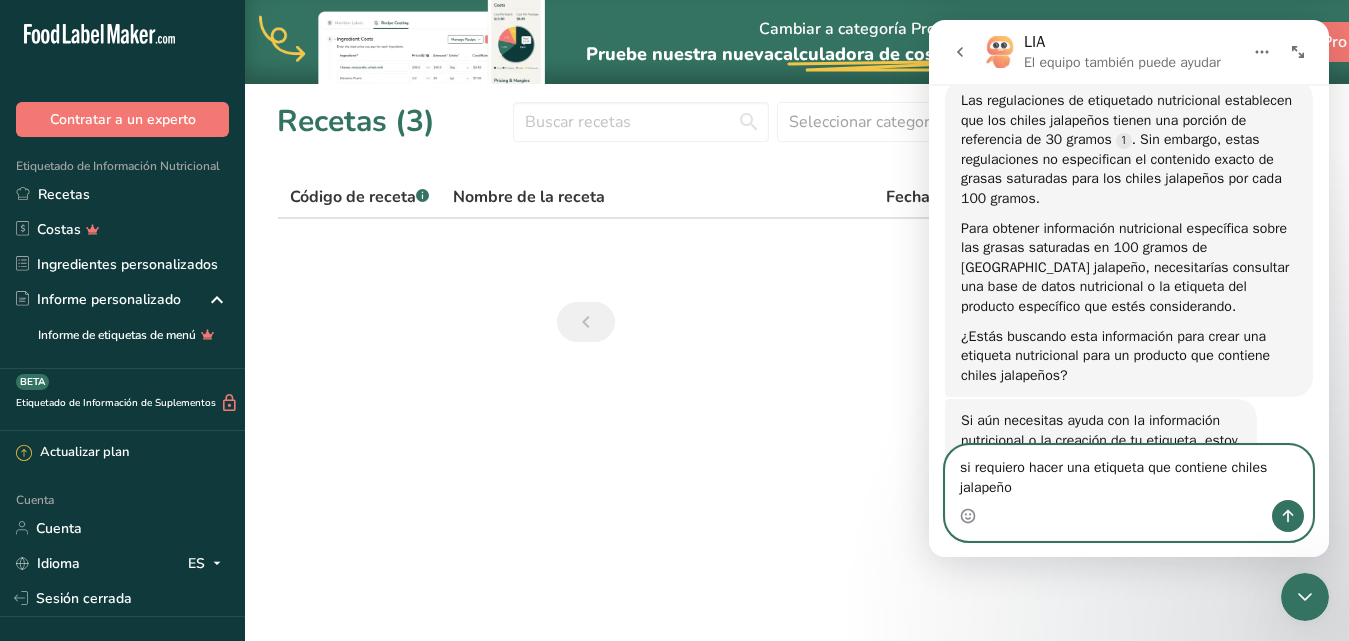 scroll, scrollTop: 189, scrollLeft: 0, axis: vertical 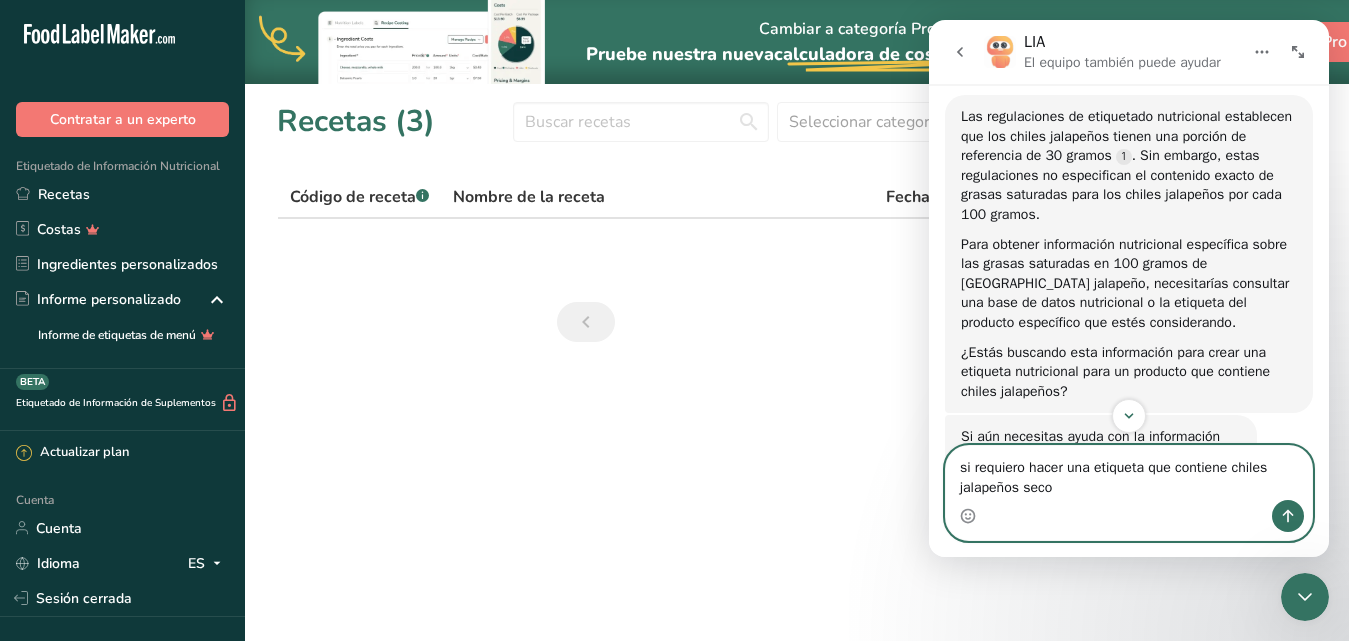 type on "si requiero hacer una etiqueta que contiene chiles jalapeños secos" 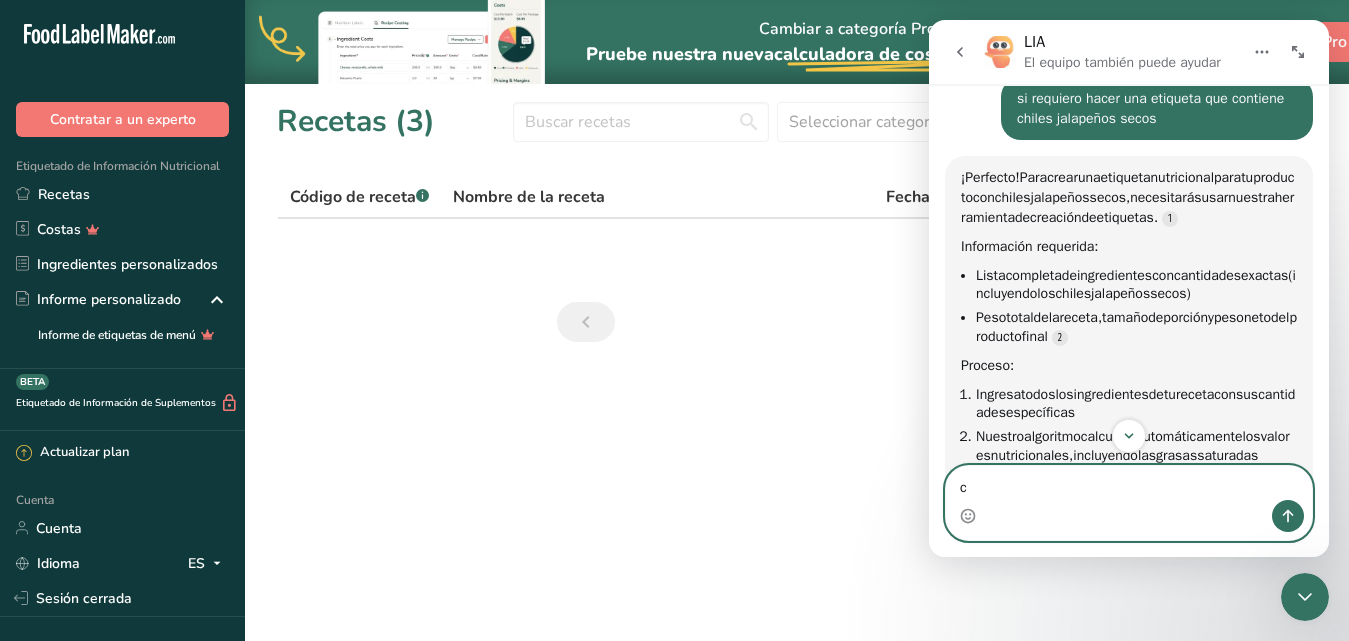 scroll, scrollTop: 726, scrollLeft: 0, axis: vertical 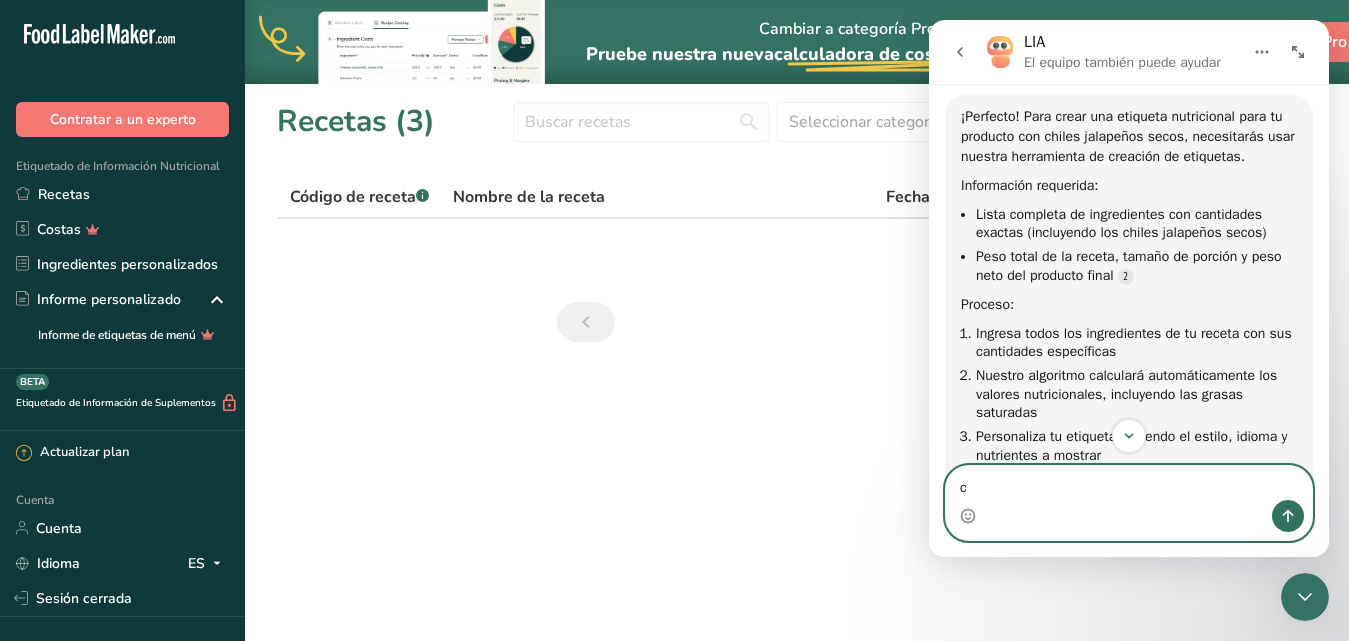 type on "c" 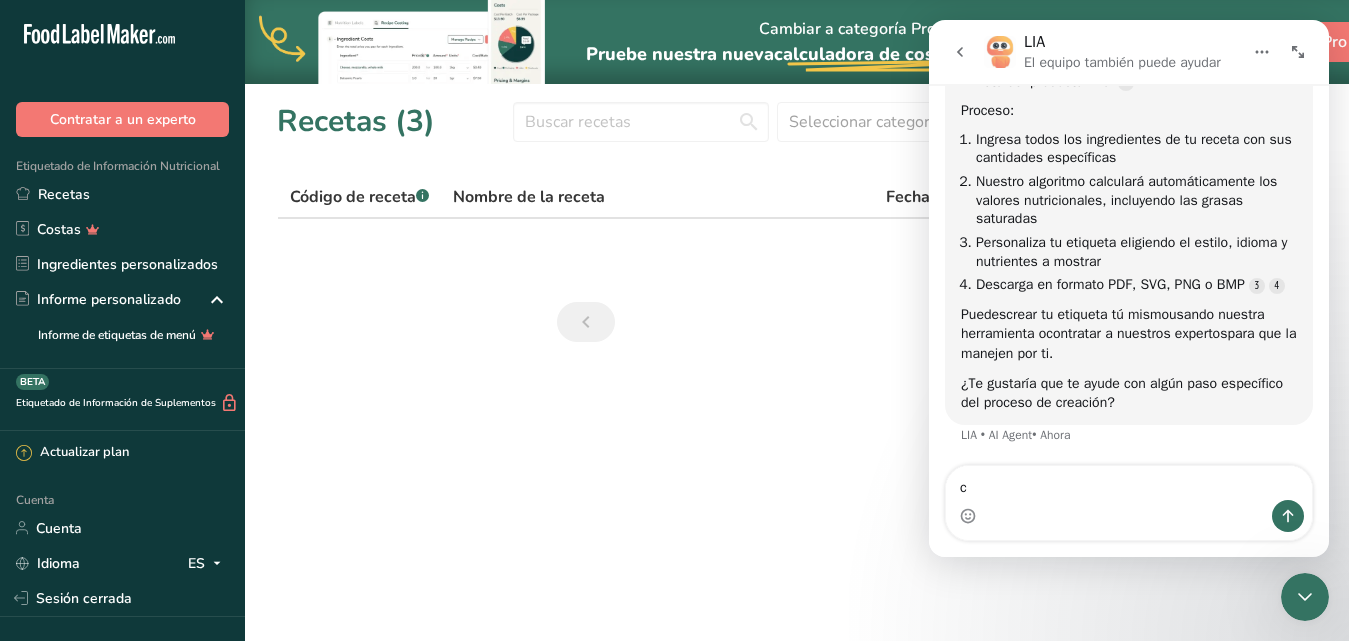 scroll, scrollTop: 924, scrollLeft: 0, axis: vertical 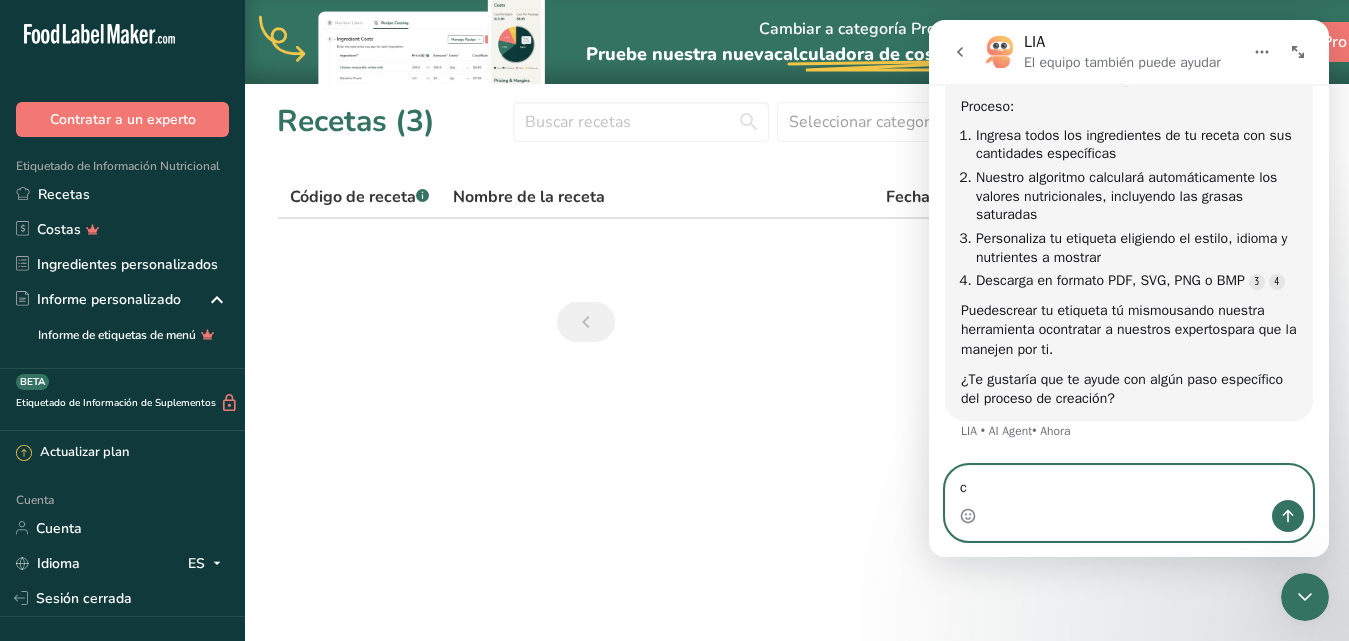 click on "c" at bounding box center [1129, 483] 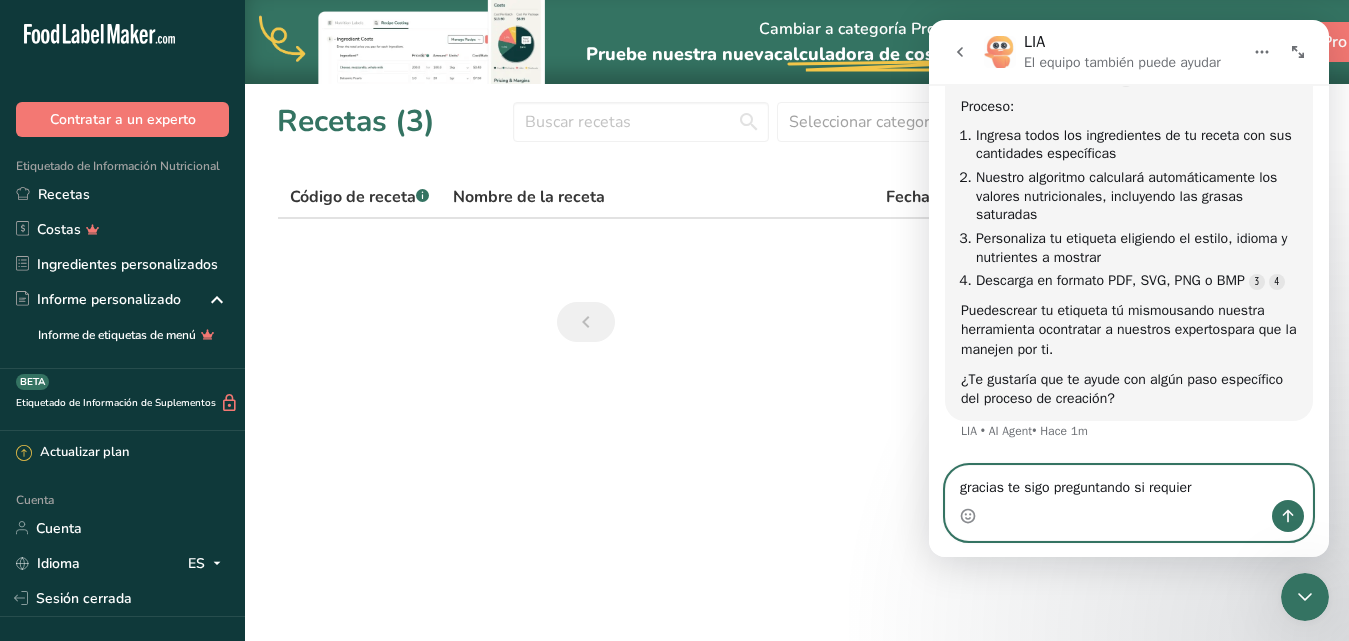 type on "gracias te sigo preguntando si requiero" 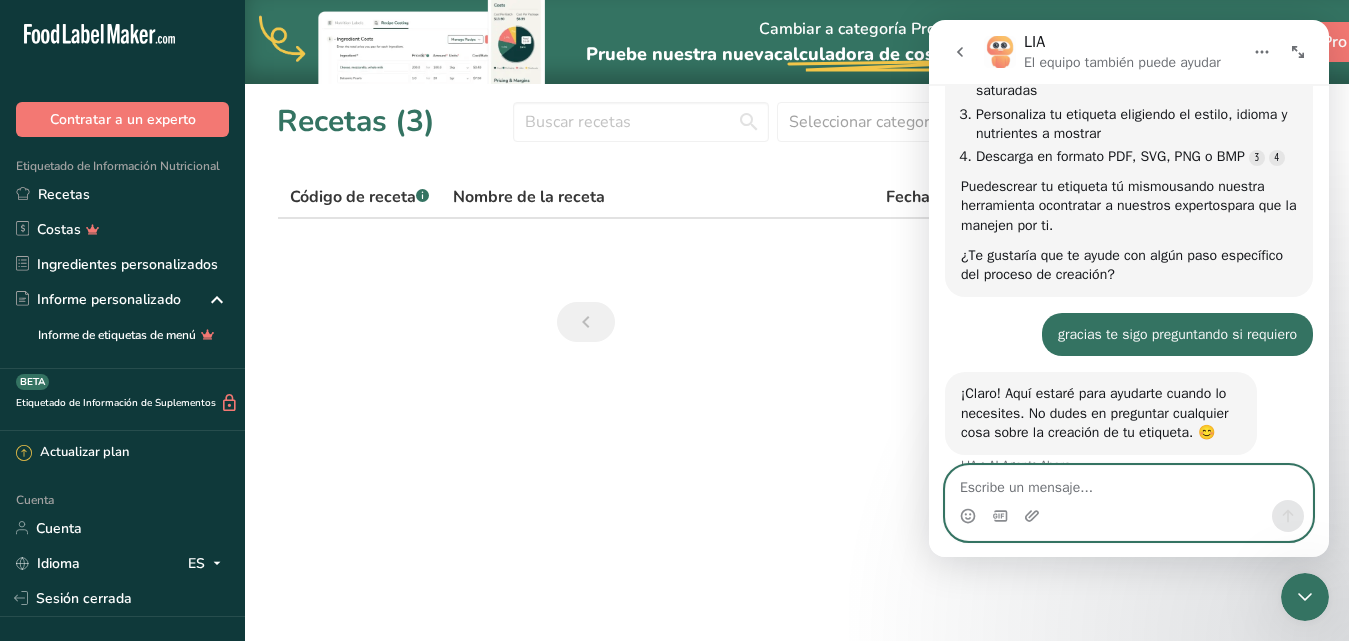 scroll, scrollTop: 1082, scrollLeft: 0, axis: vertical 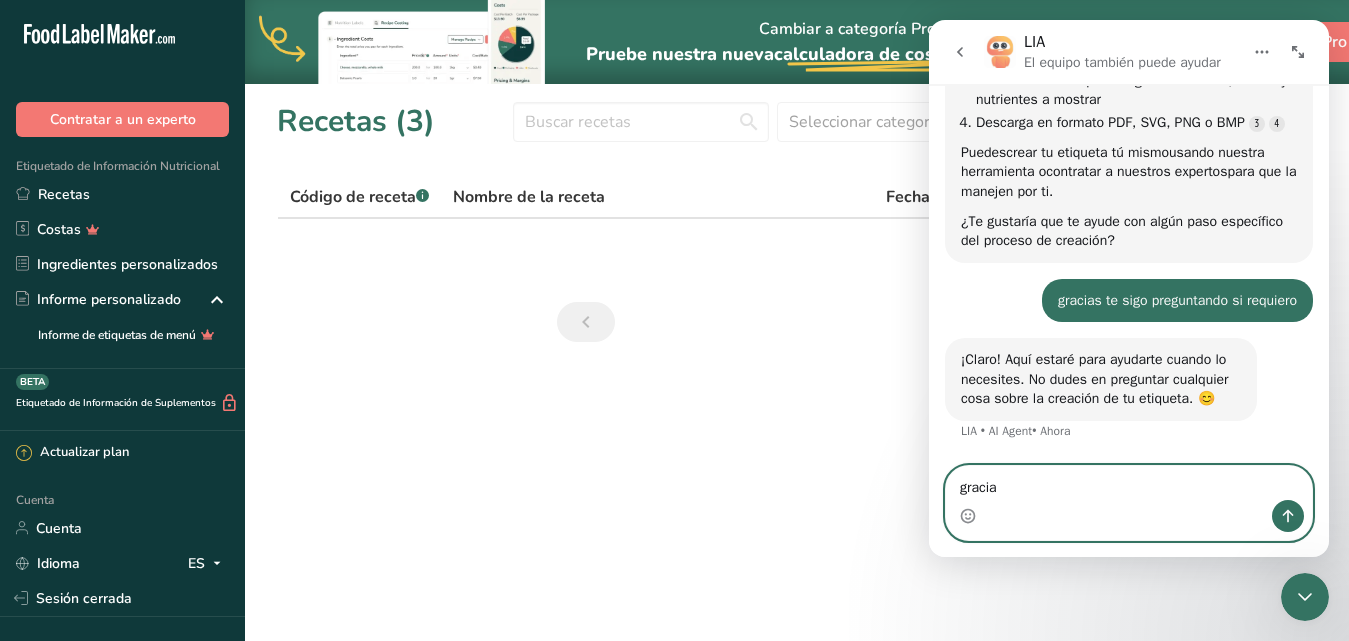 type on "gracias" 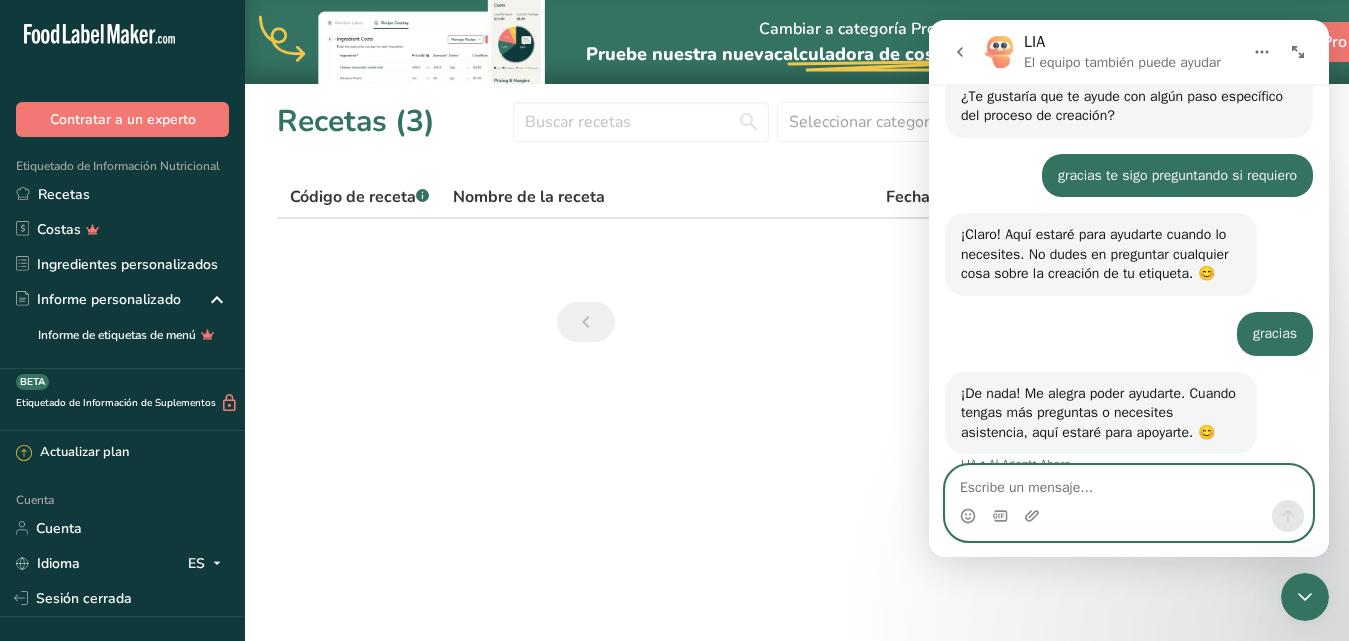 scroll, scrollTop: 1240, scrollLeft: 0, axis: vertical 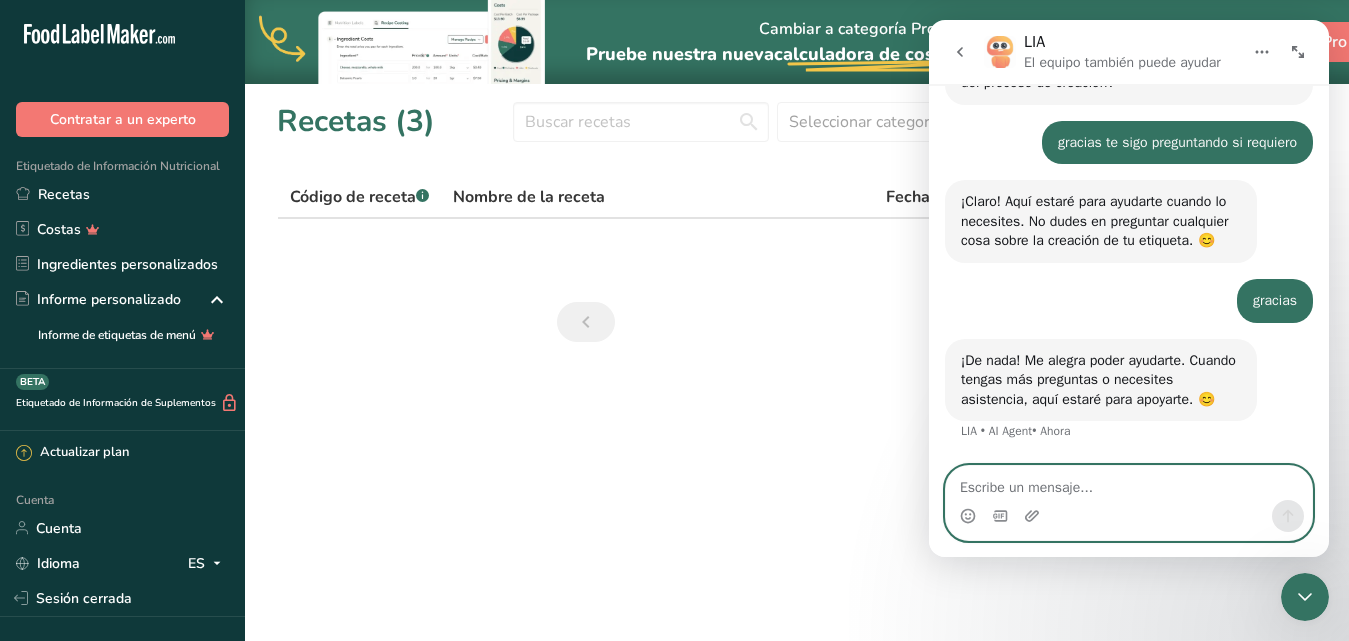 type 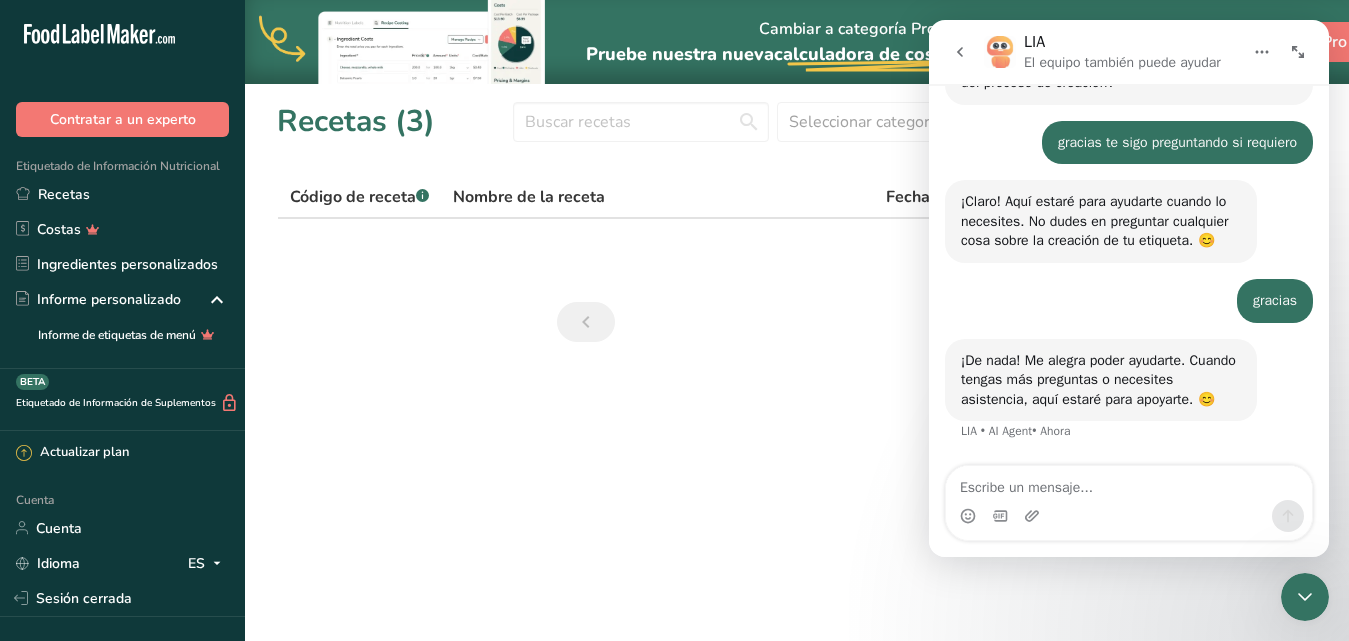 click 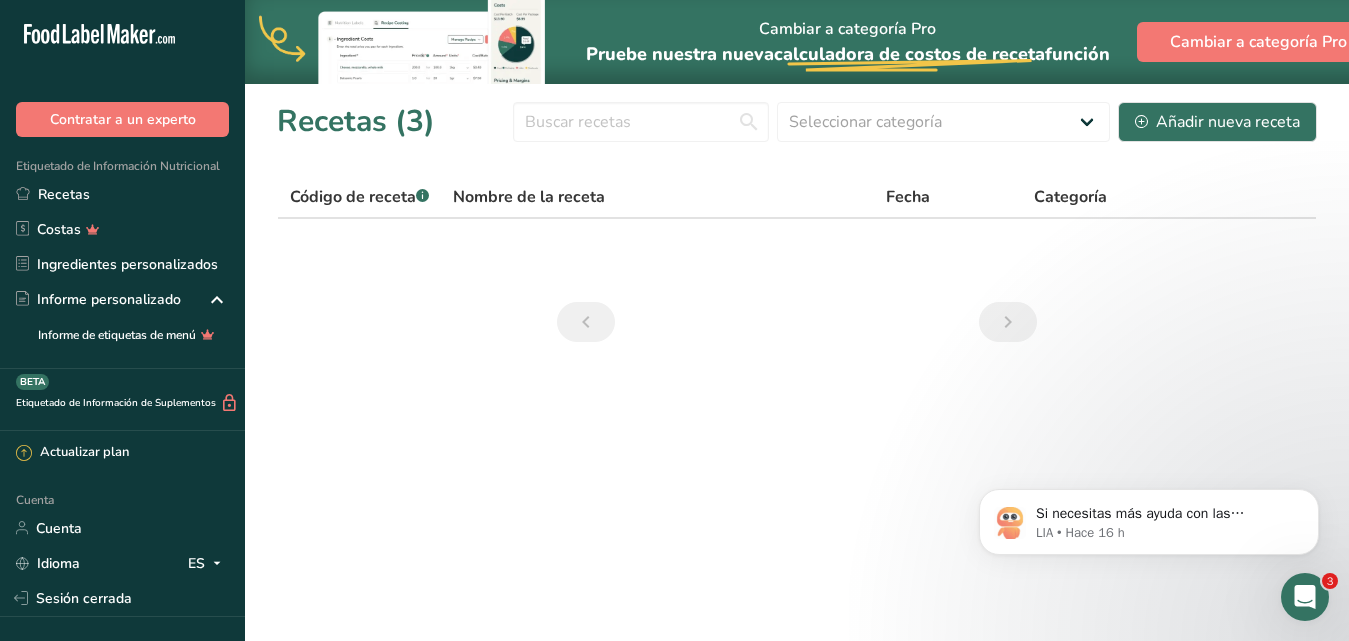 scroll, scrollTop: 0, scrollLeft: 0, axis: both 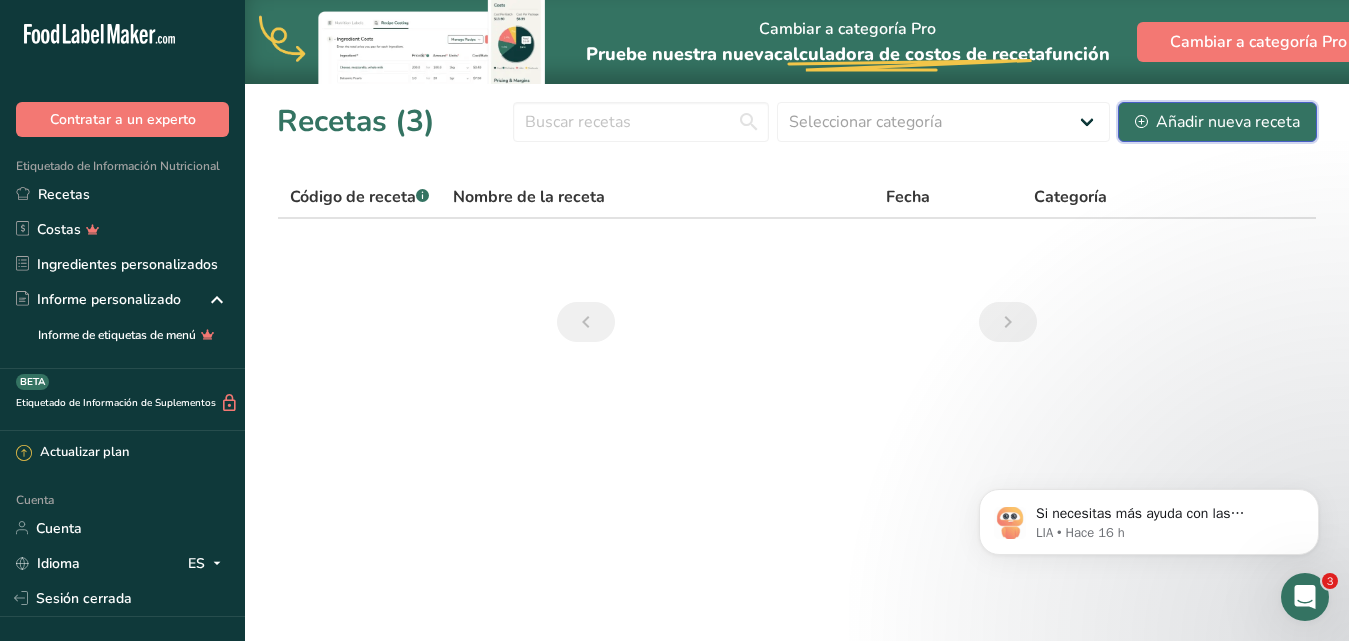 click on "Añadir nueva receta" at bounding box center (1228, 122) 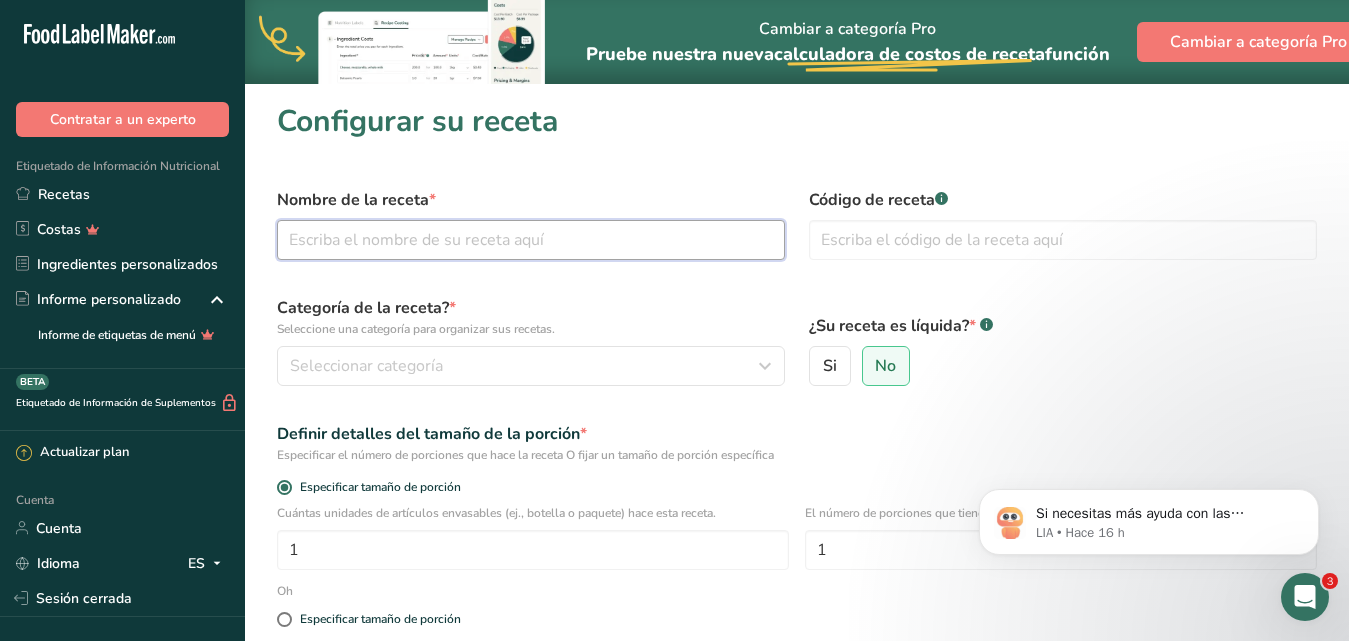 click at bounding box center (531, 240) 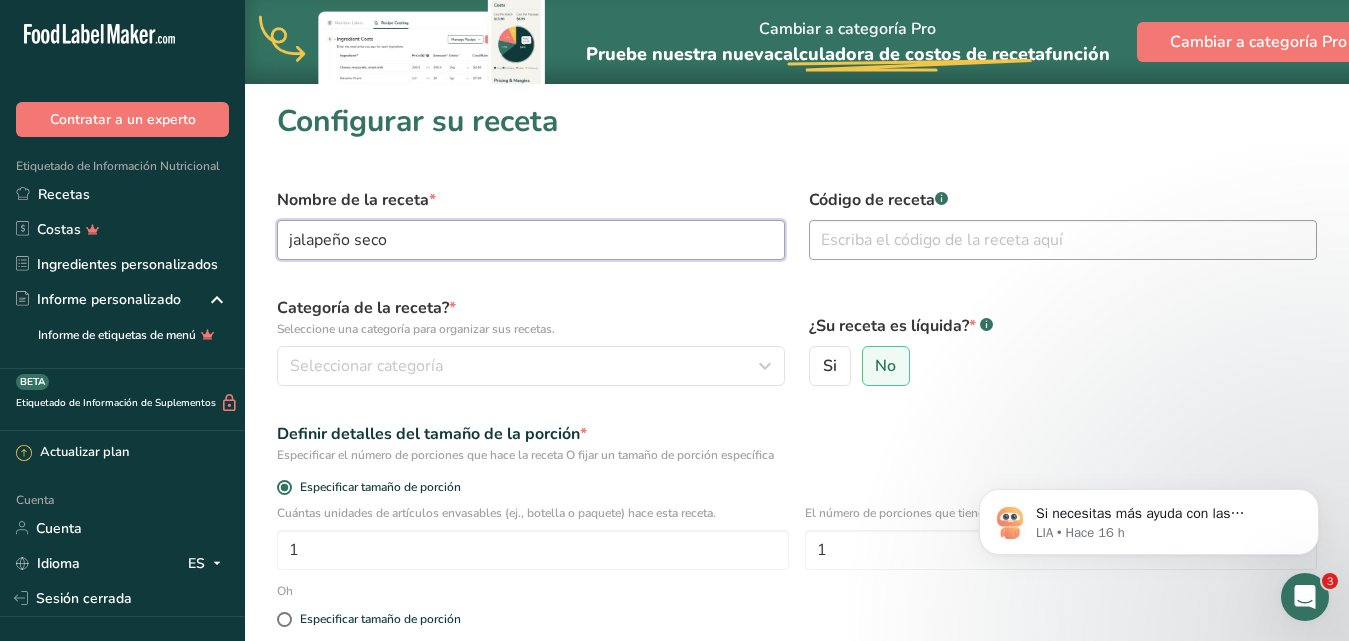 type on "jalapeño seco" 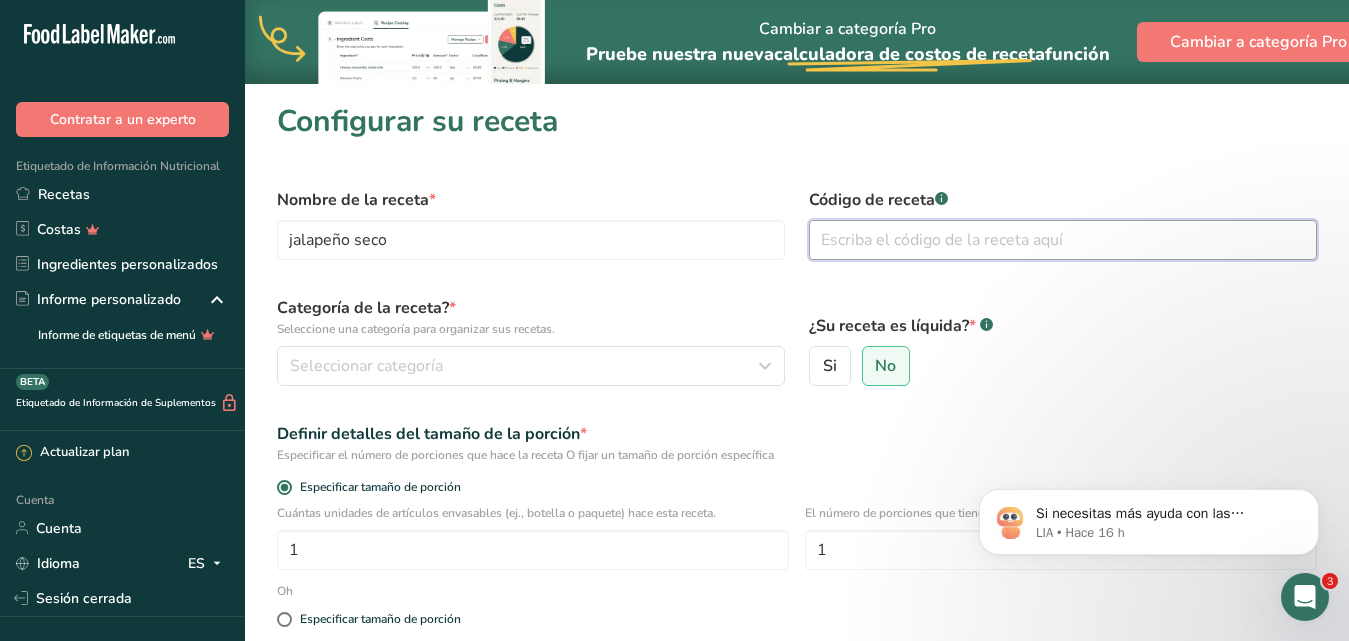 click at bounding box center (1063, 240) 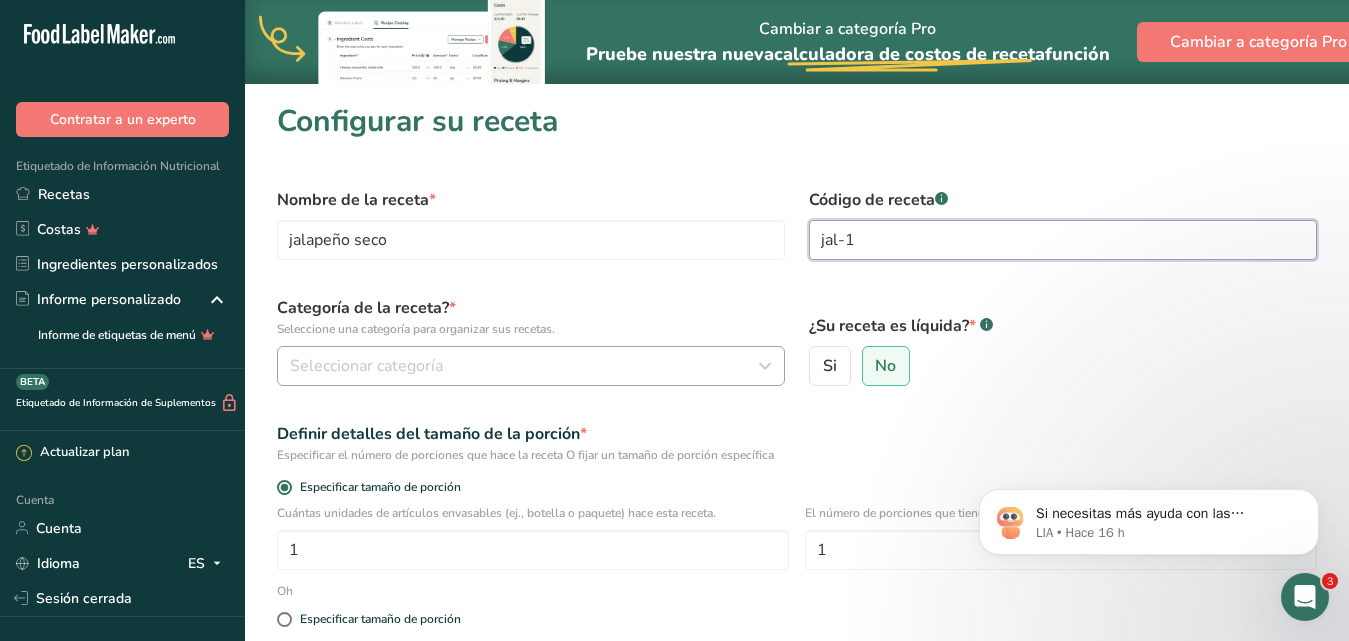 type on "jal-1" 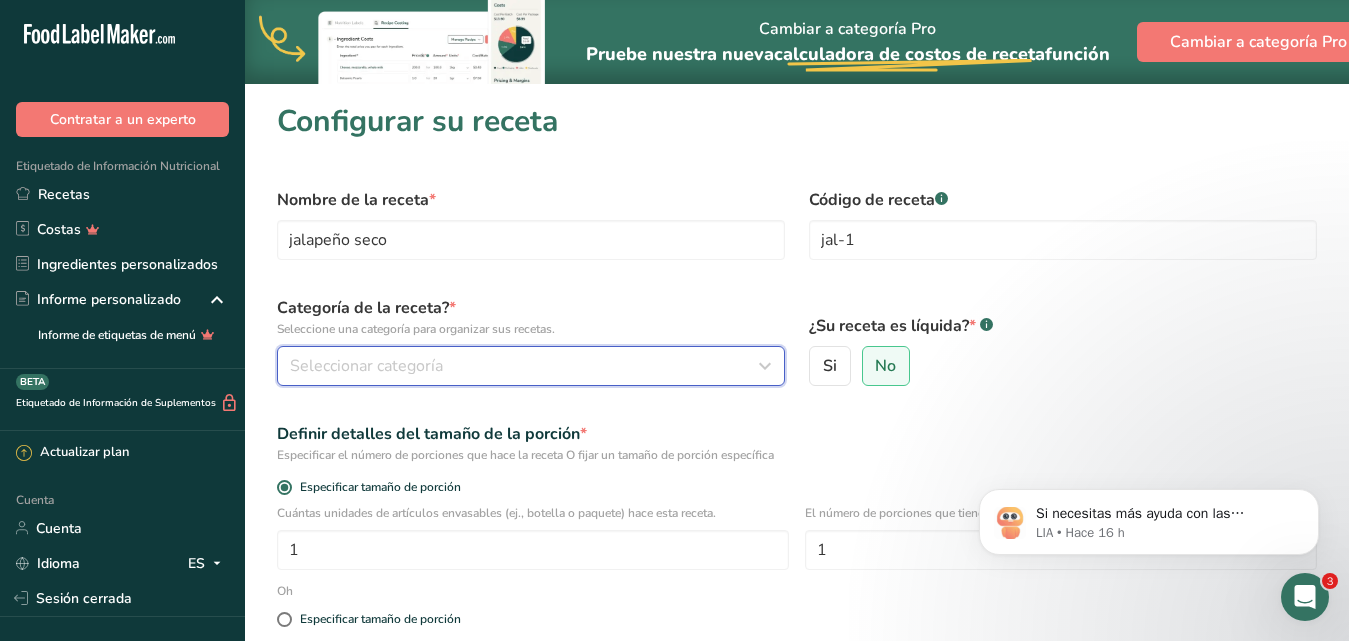 click at bounding box center [765, 366] 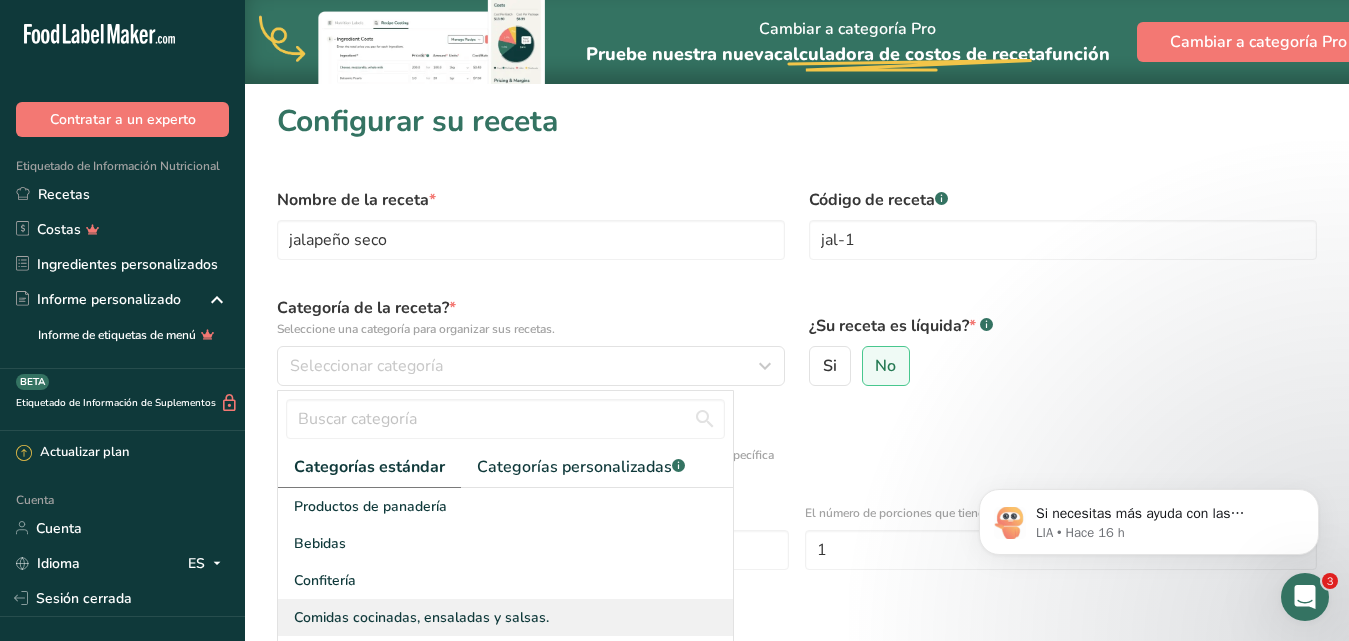 click on "Comidas cocinadas, ensaladas y salsas." at bounding box center [421, 617] 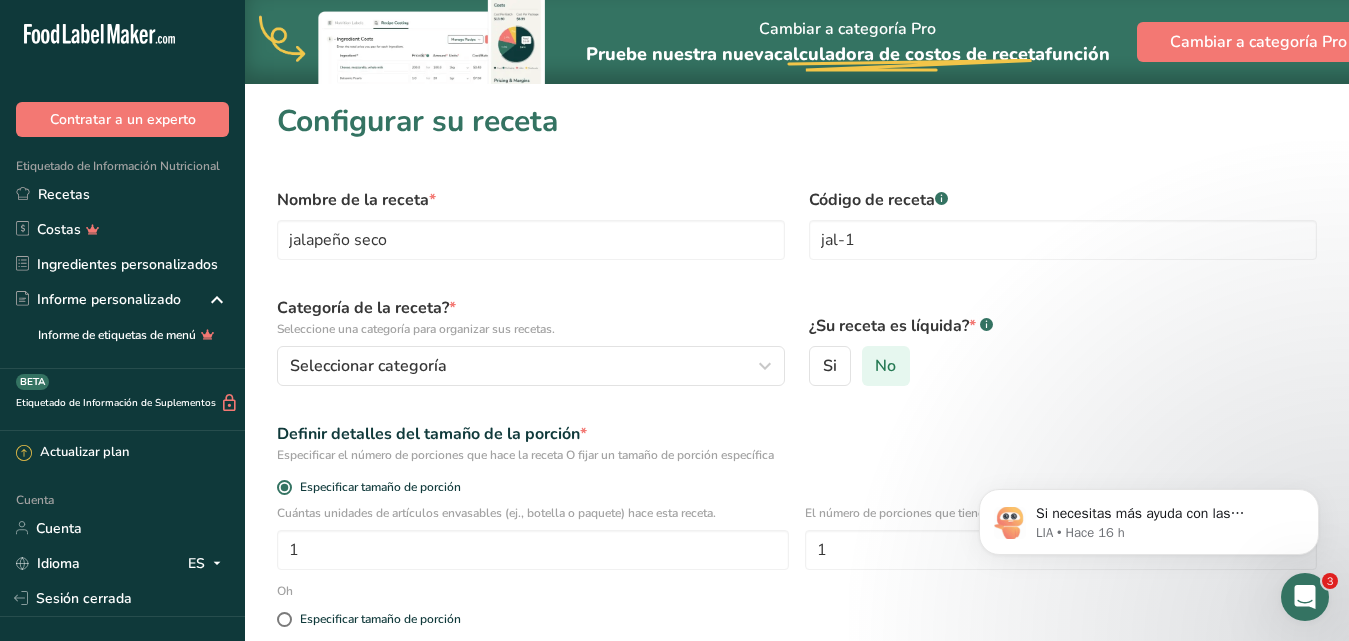 click on "No" at bounding box center (885, 366) 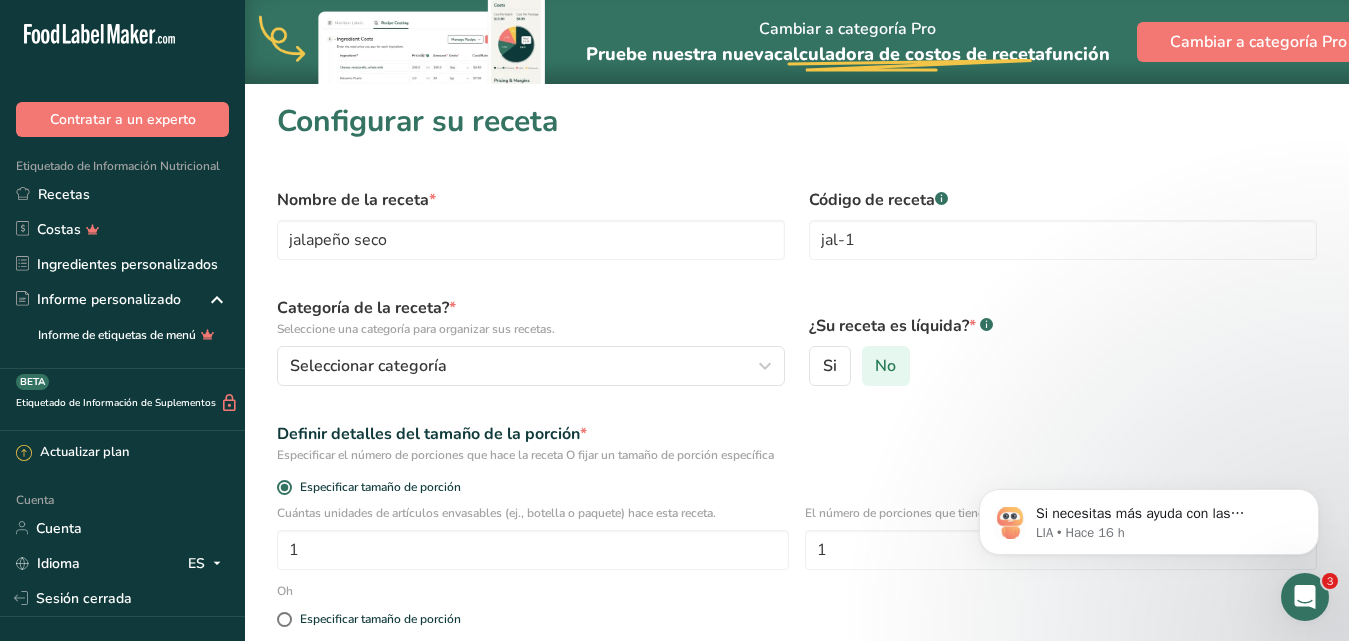 click on "No" at bounding box center [869, 366] 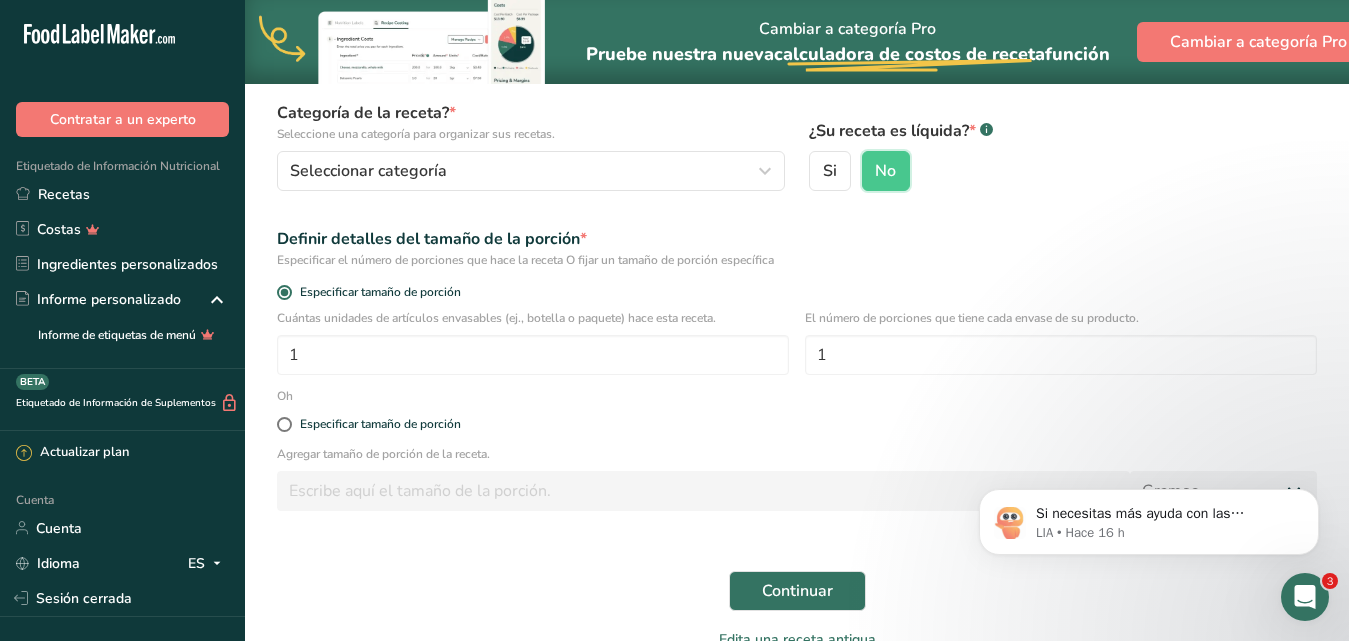 scroll, scrollTop: 240, scrollLeft: 0, axis: vertical 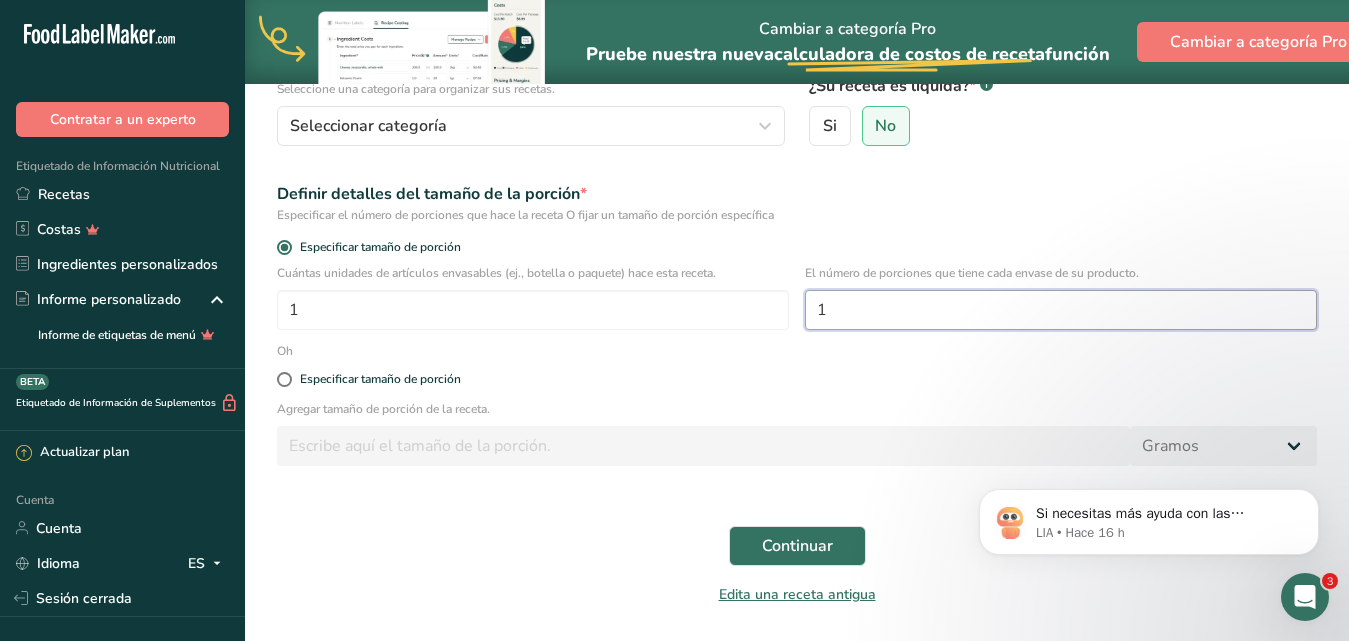 click on "1" at bounding box center [1061, 310] 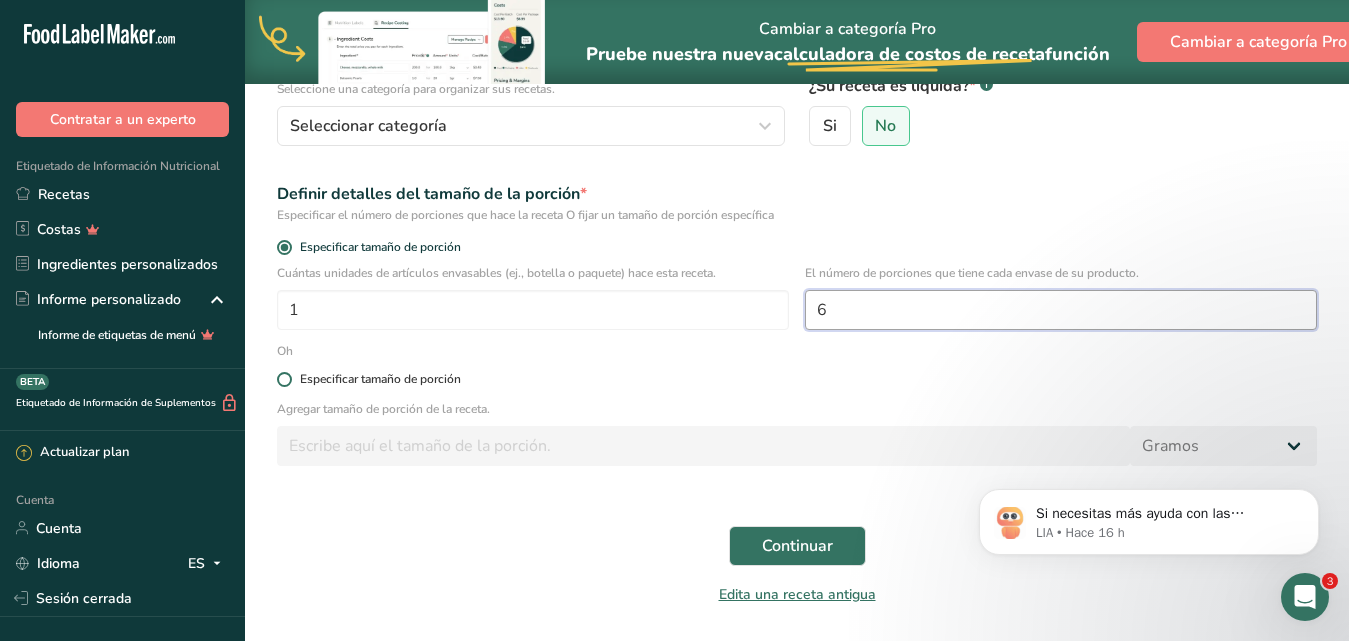 type on "6" 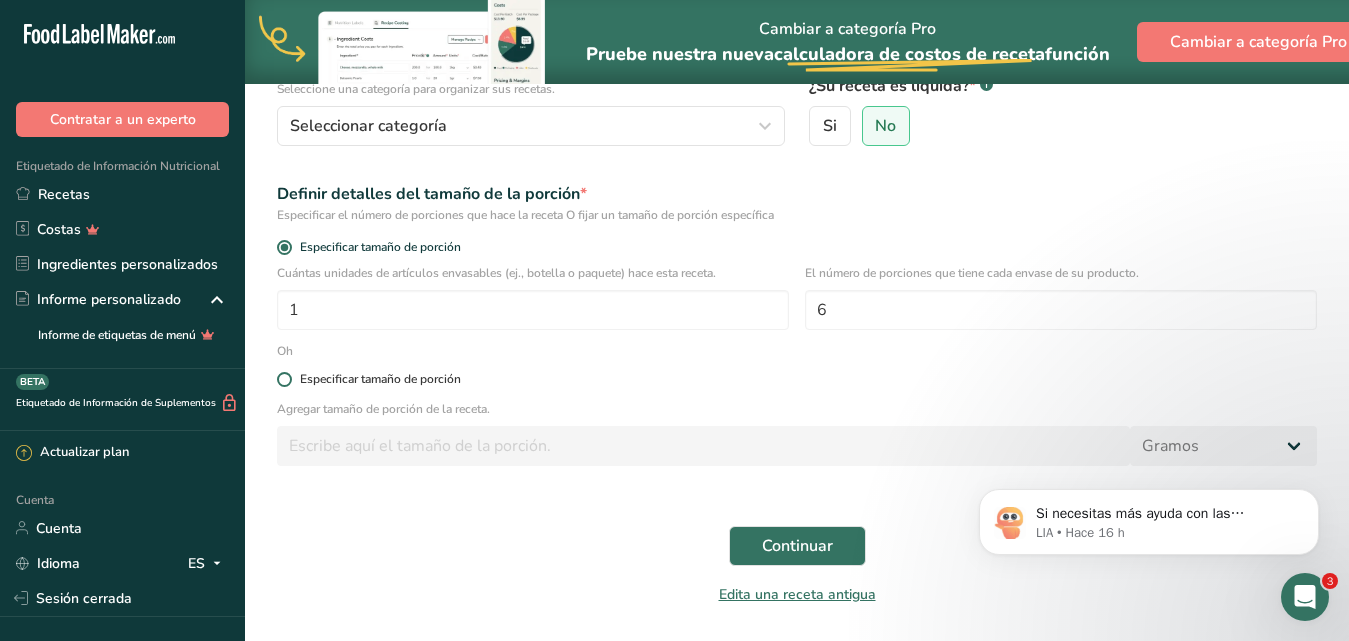 click at bounding box center (284, 379) 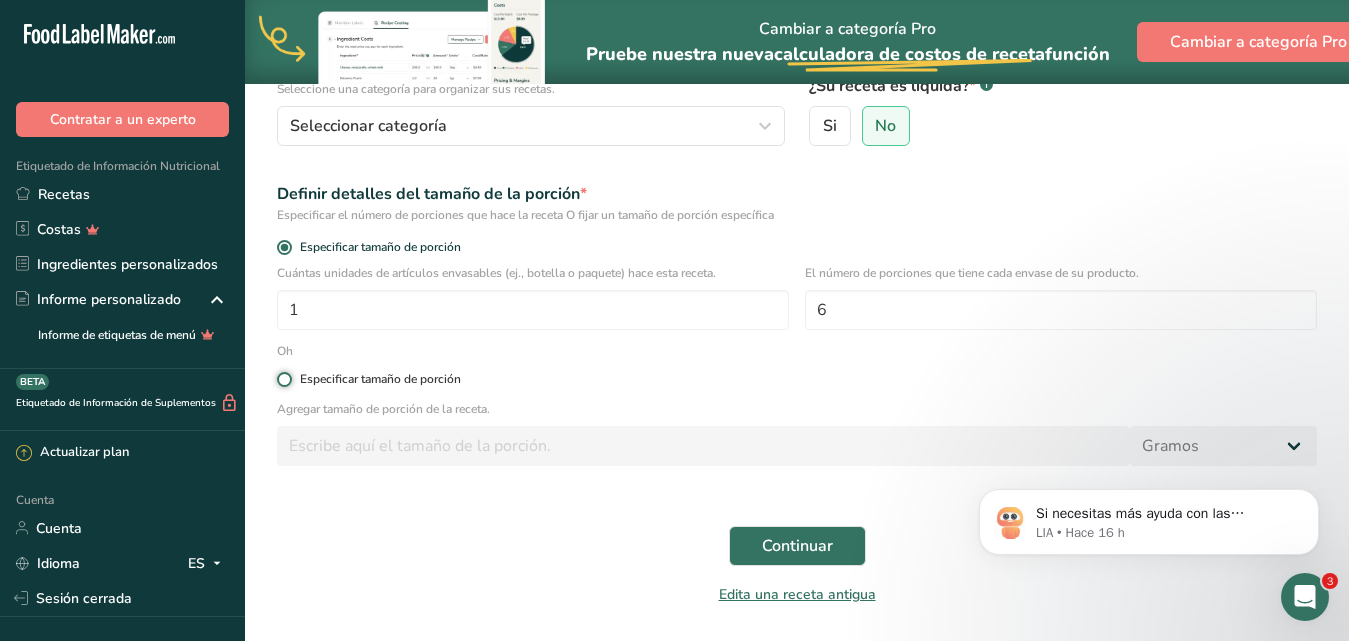 click on "Especificar tamaño de porción" at bounding box center (283, 379) 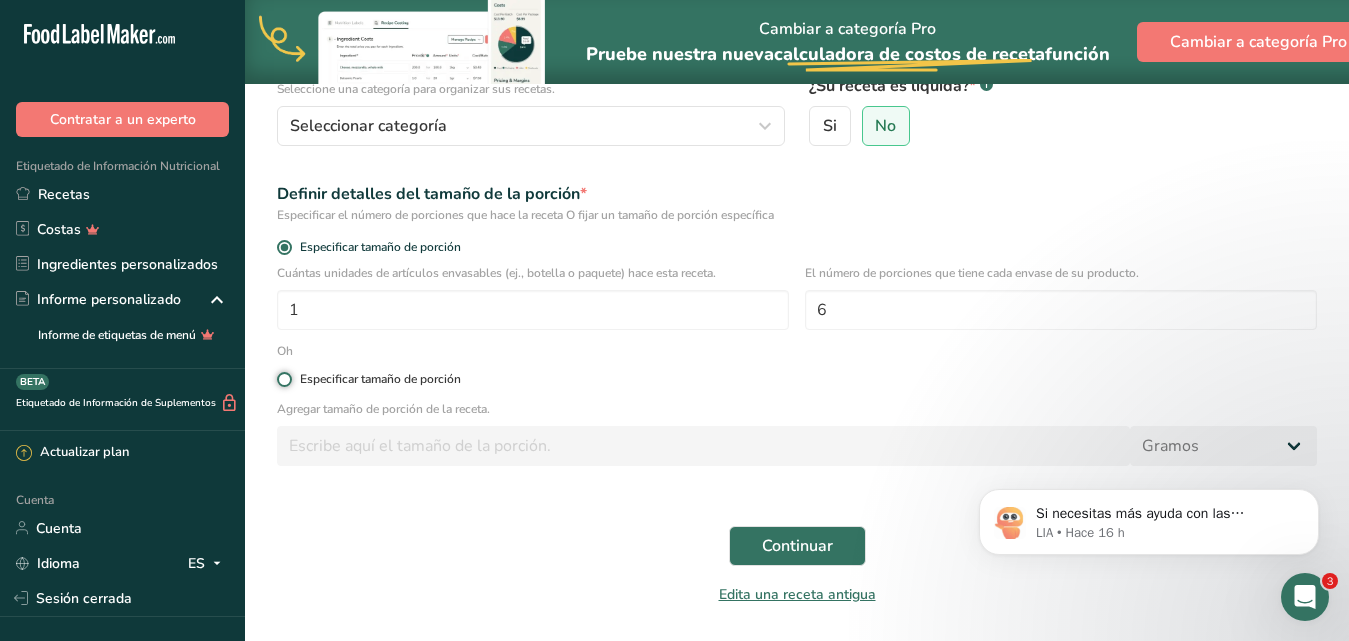 radio on "true" 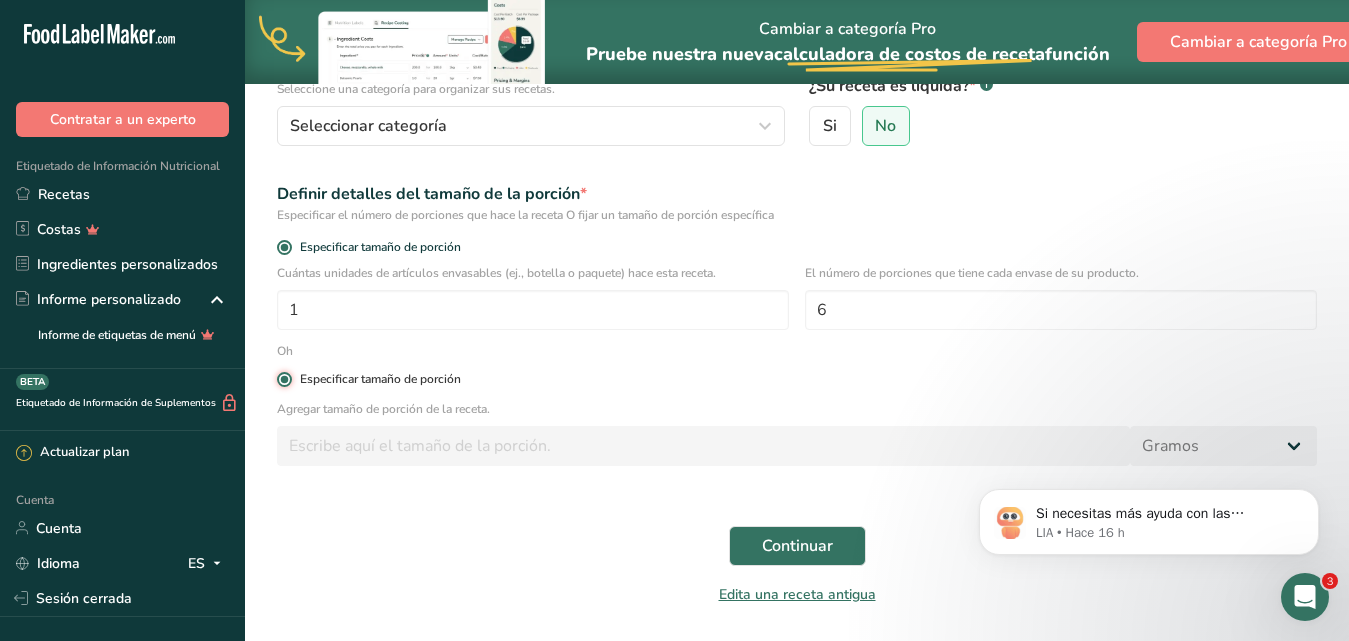 radio on "false" 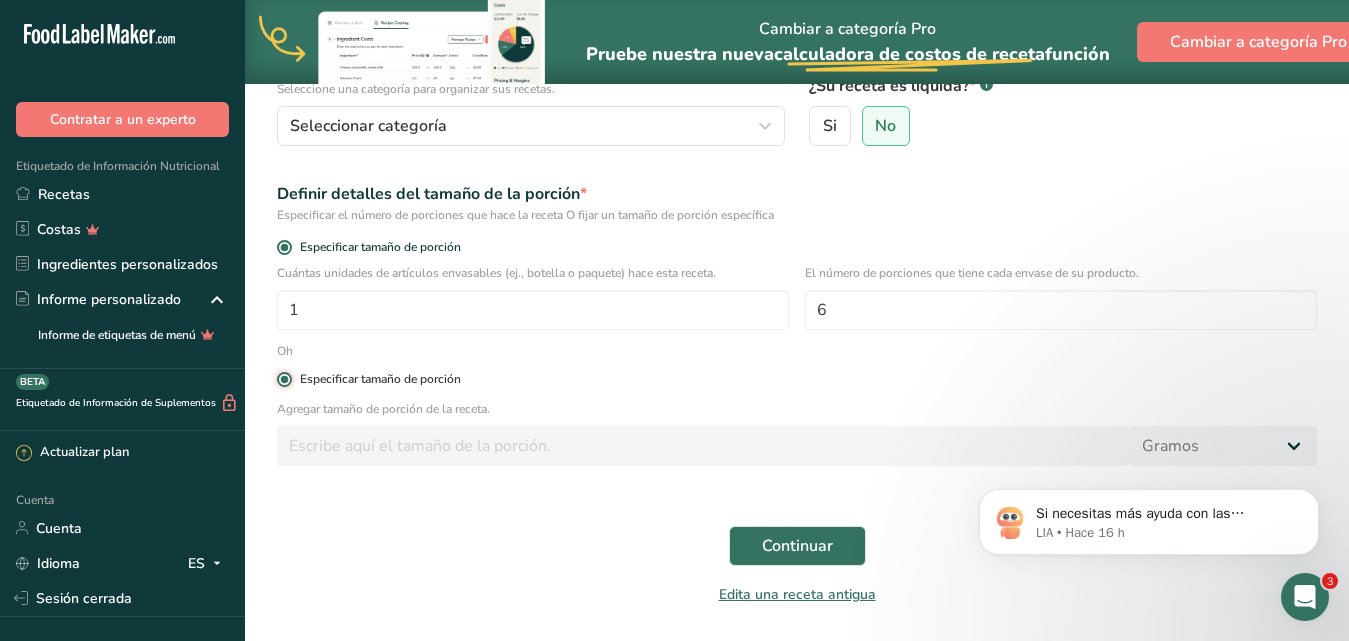 type 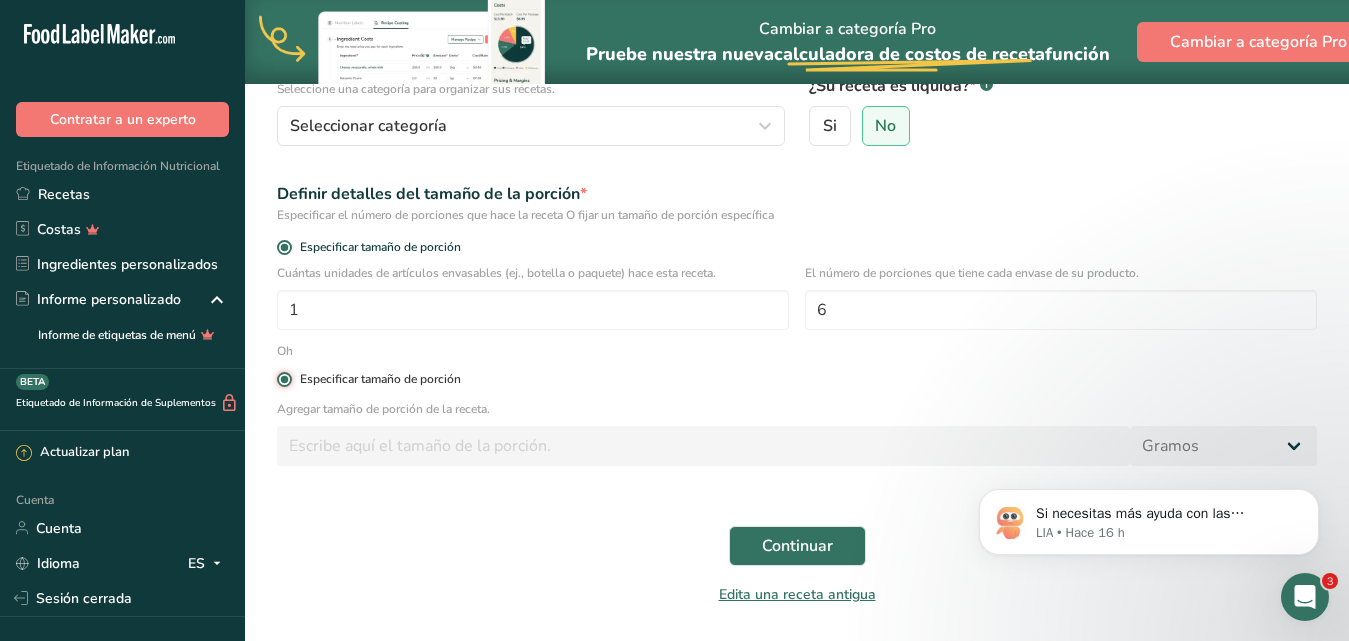 type 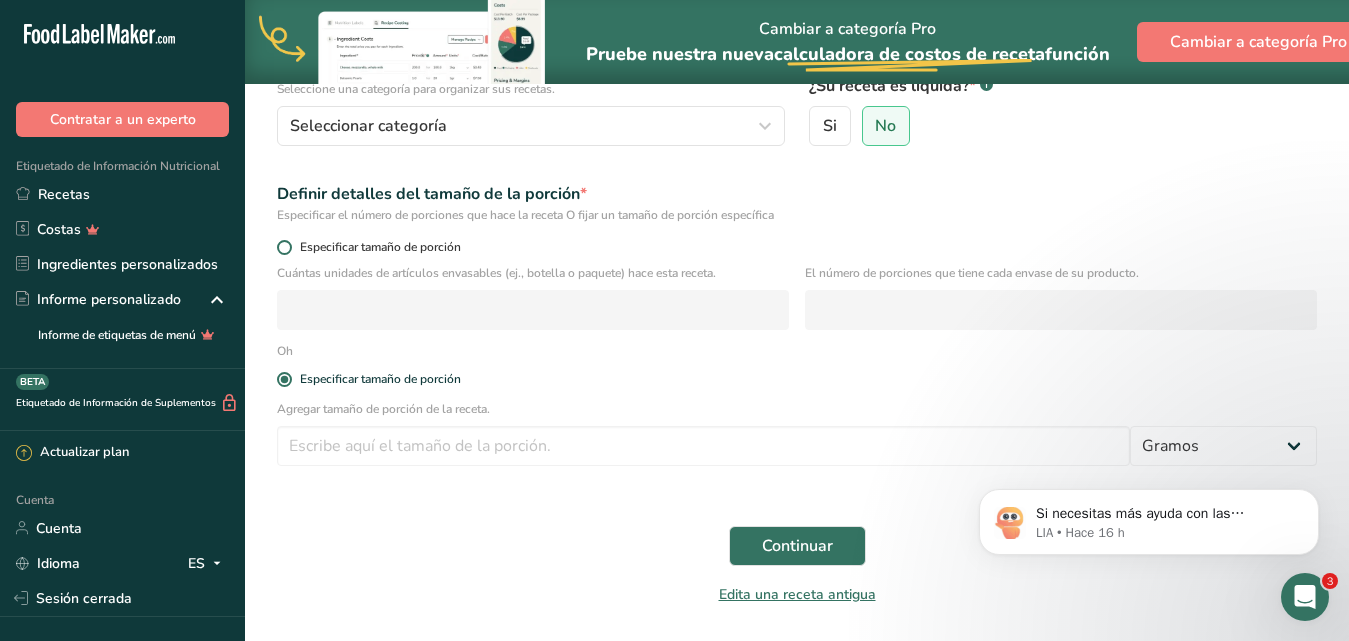 click at bounding box center (284, 247) 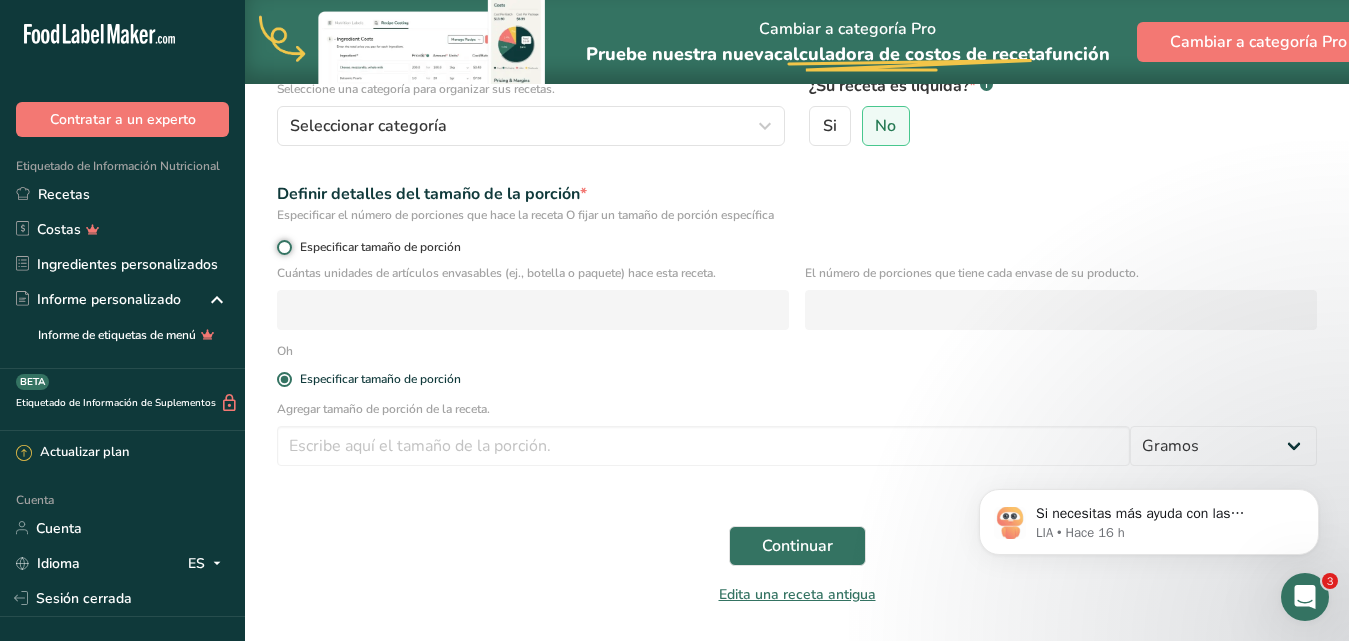 click on "Especificar tamaño de porción" at bounding box center (283, 247) 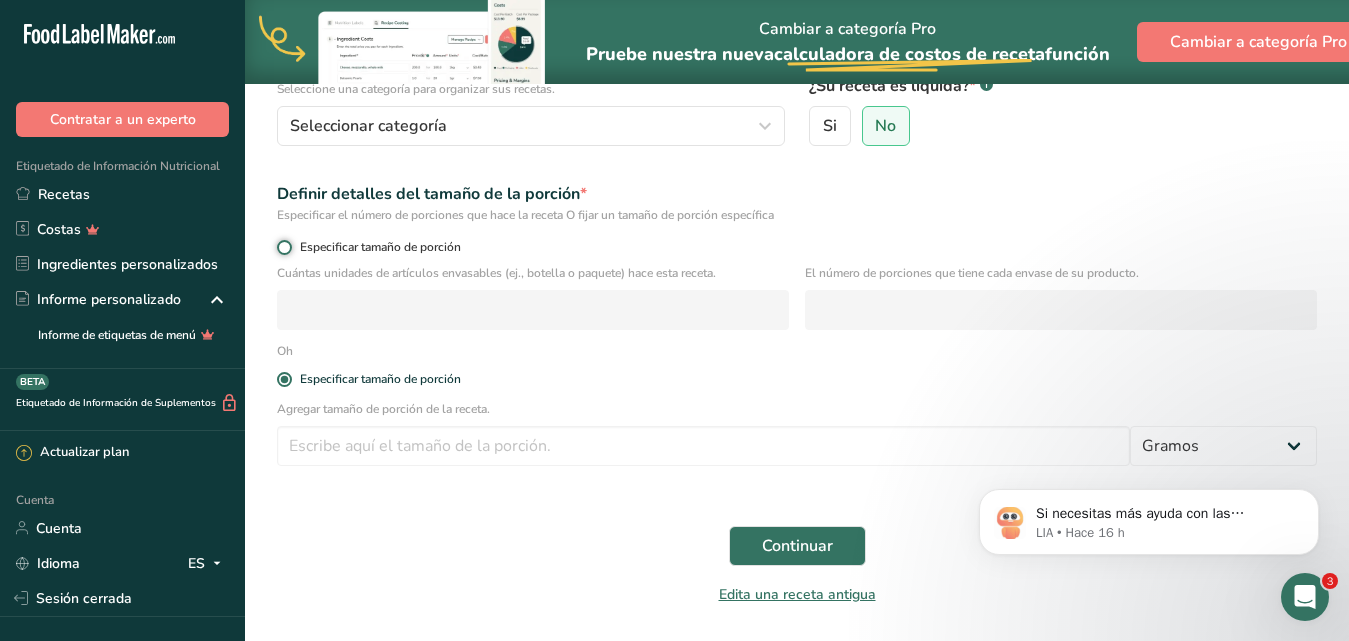 radio on "true" 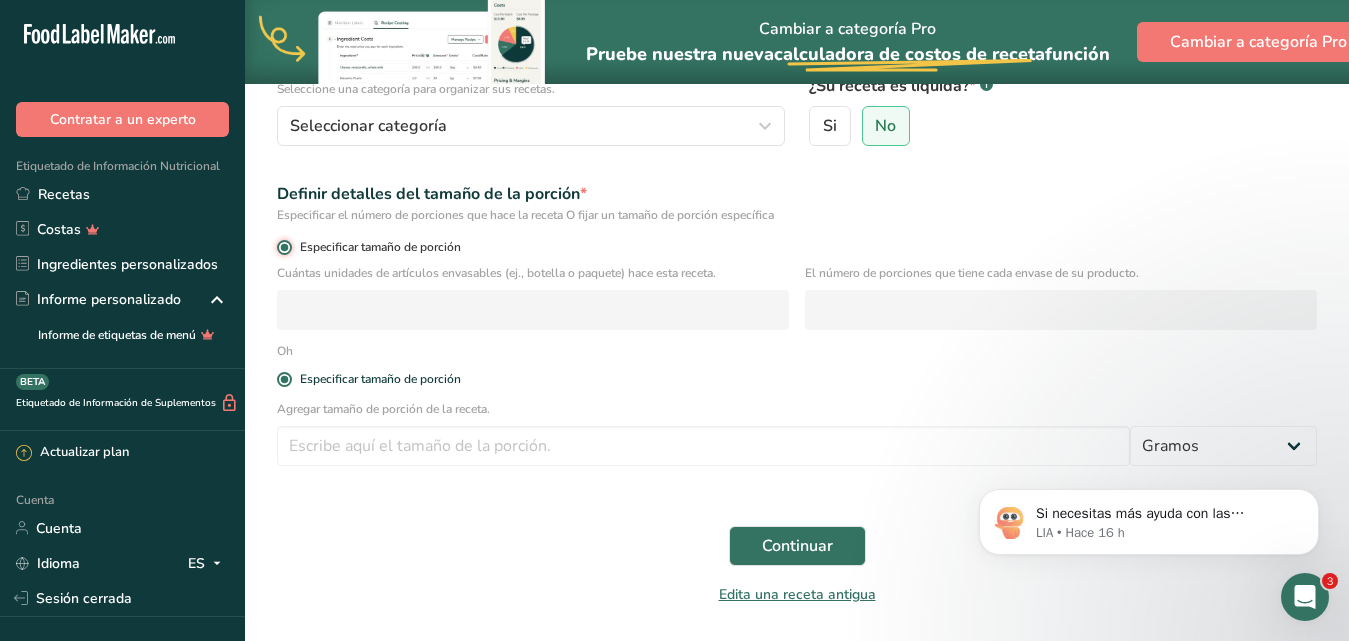 radio on "false" 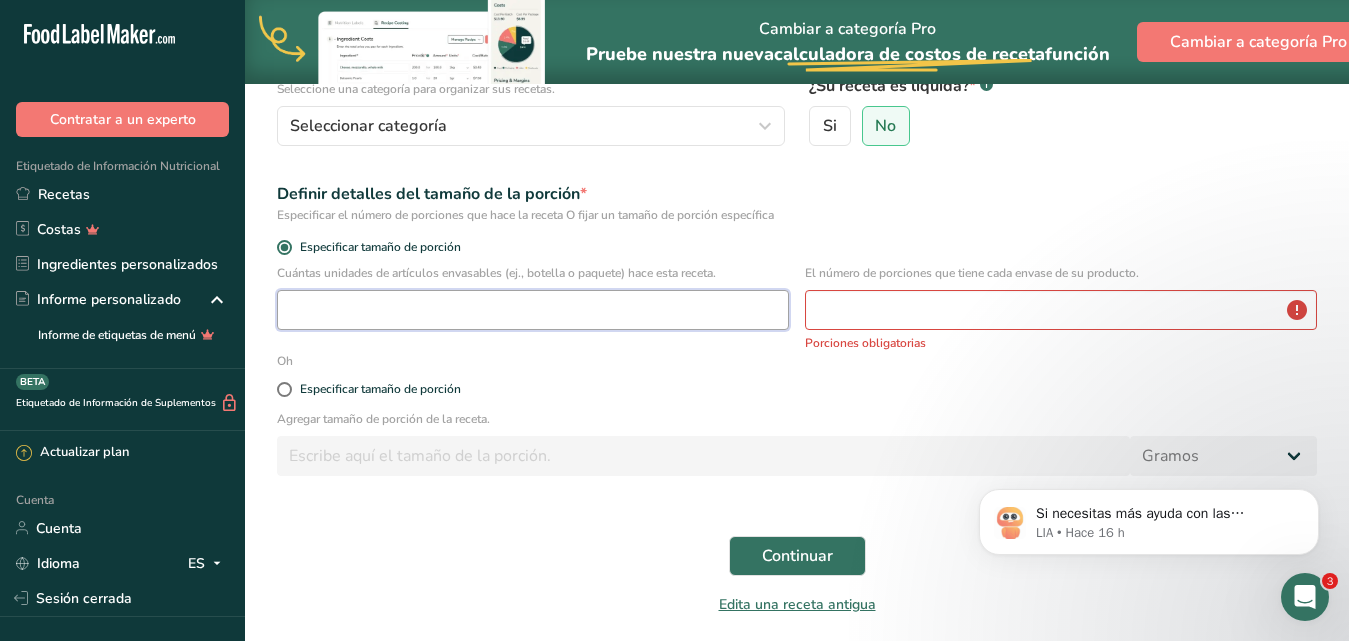 click at bounding box center (533, 310) 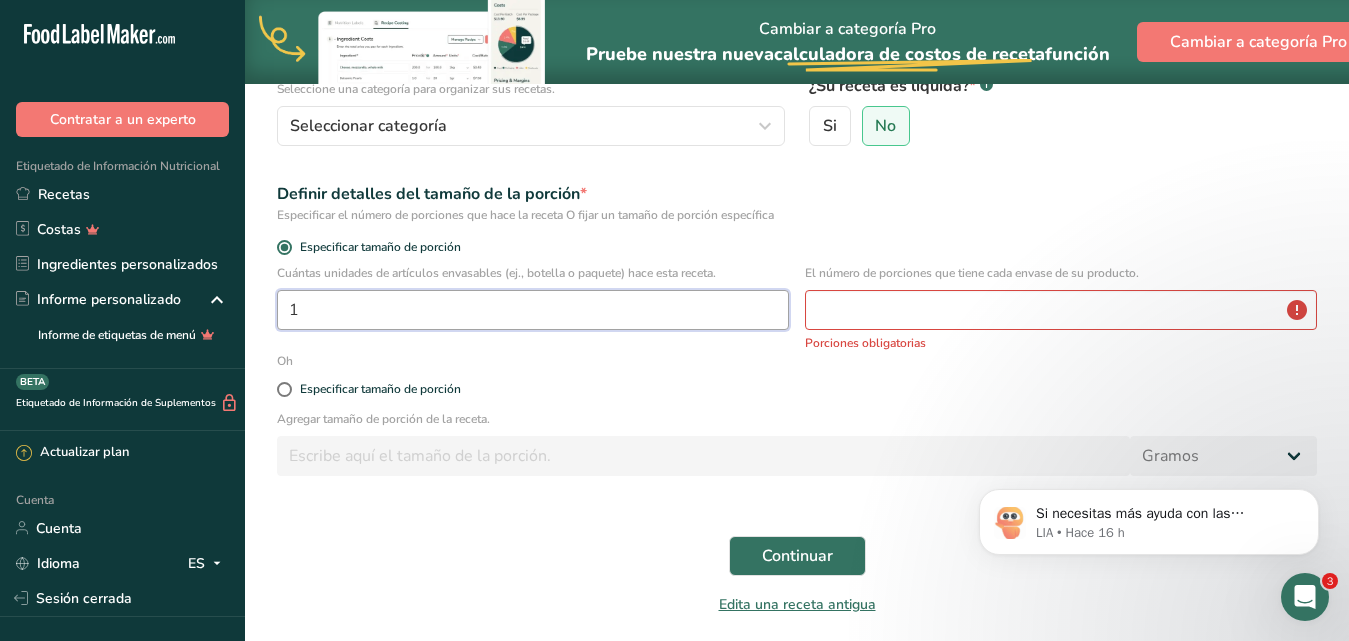 type on "1" 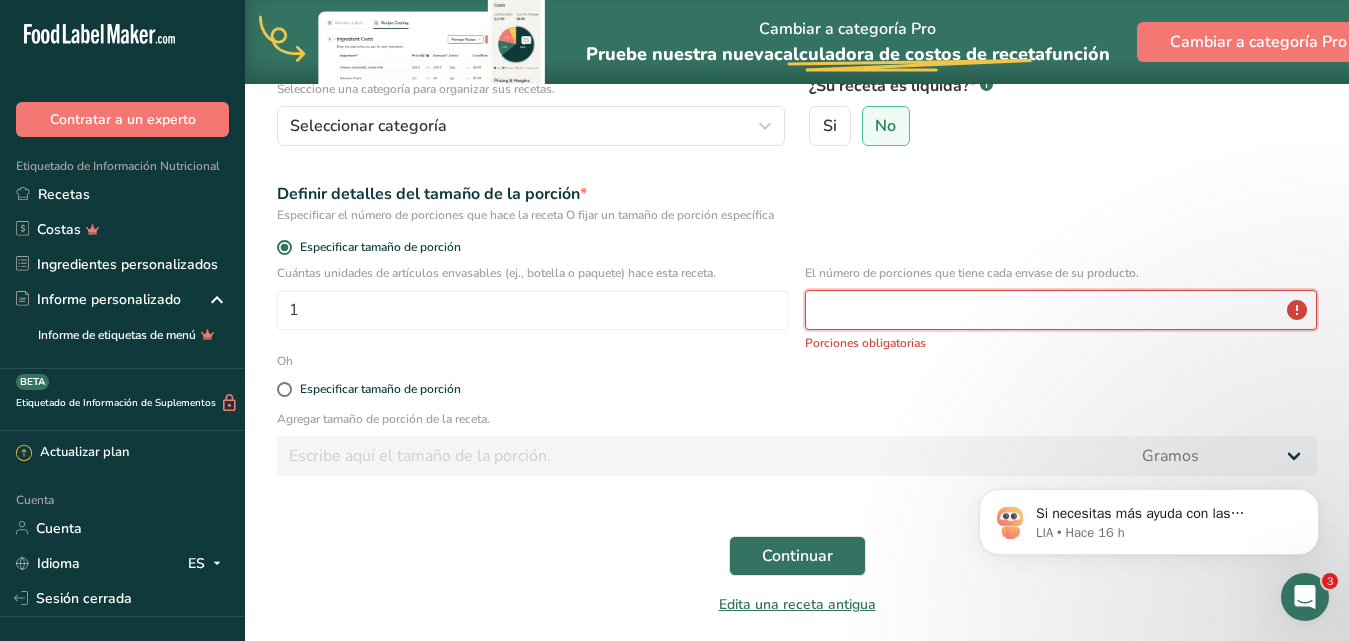 click at bounding box center (1061, 310) 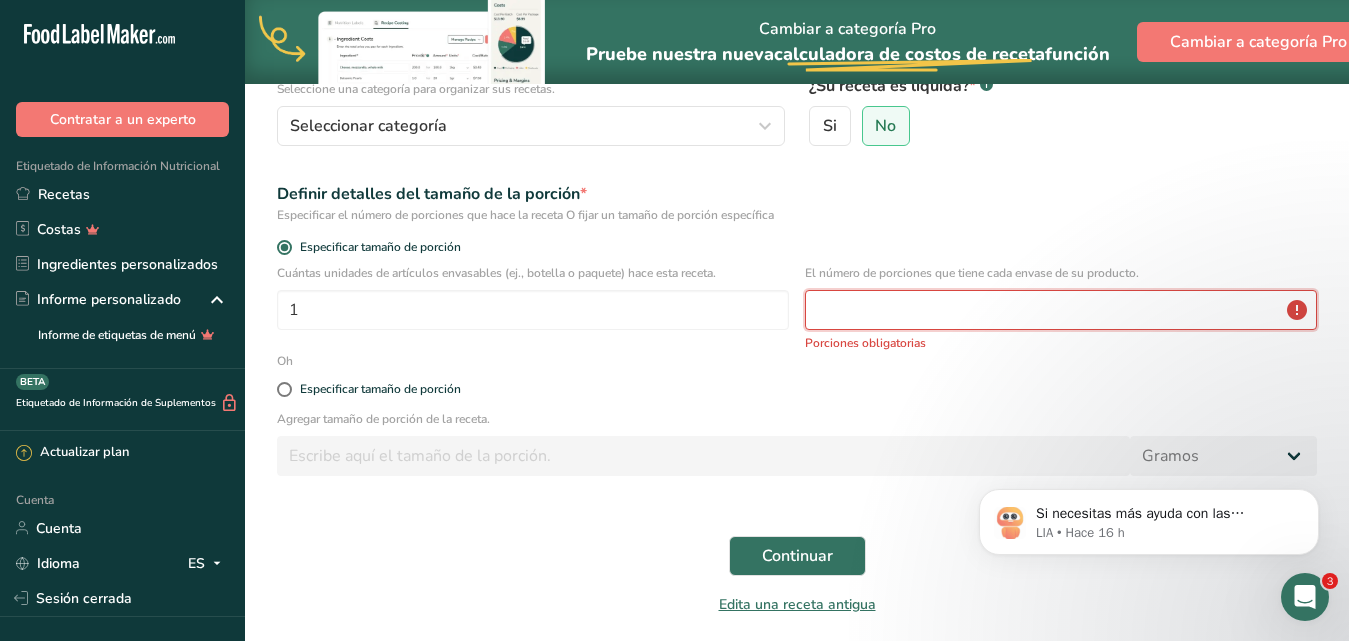 type on "1" 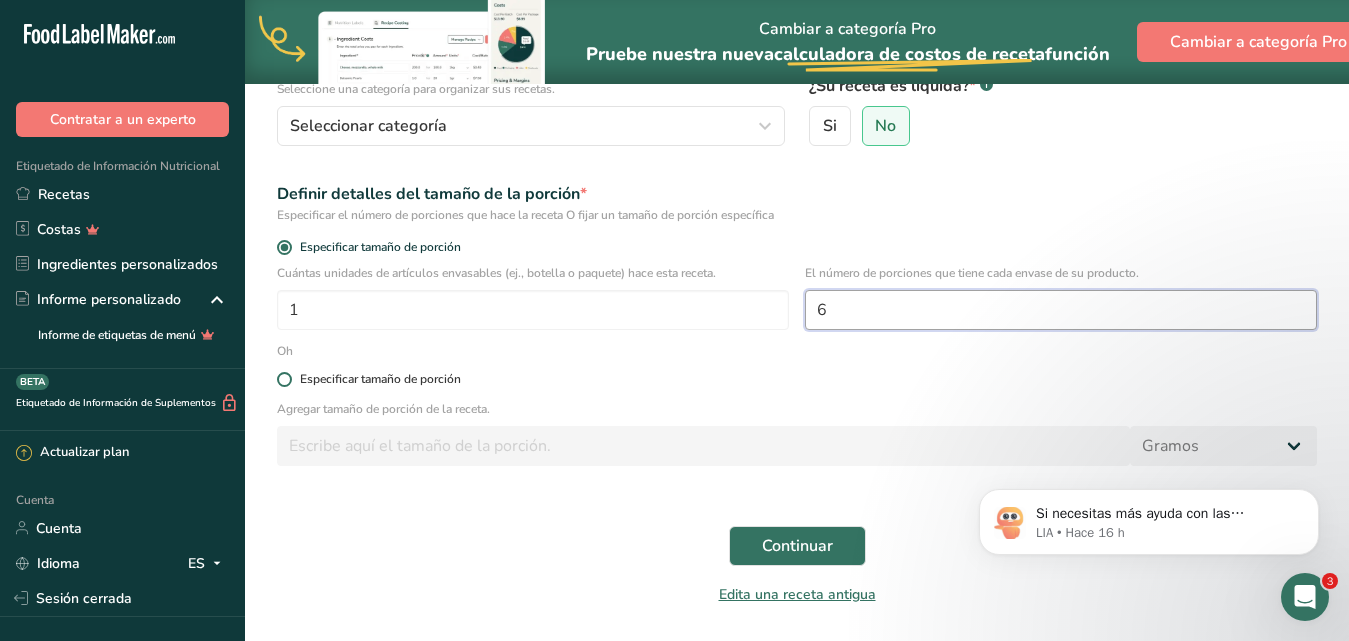 type on "6" 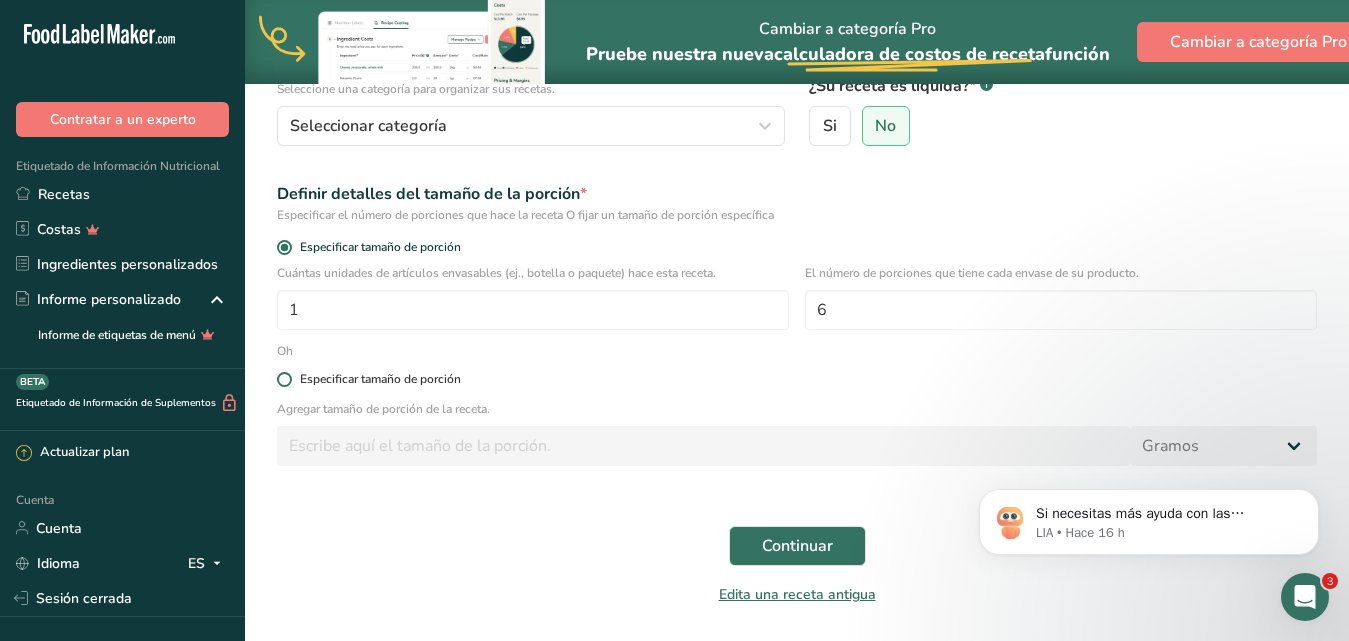 click at bounding box center (284, 379) 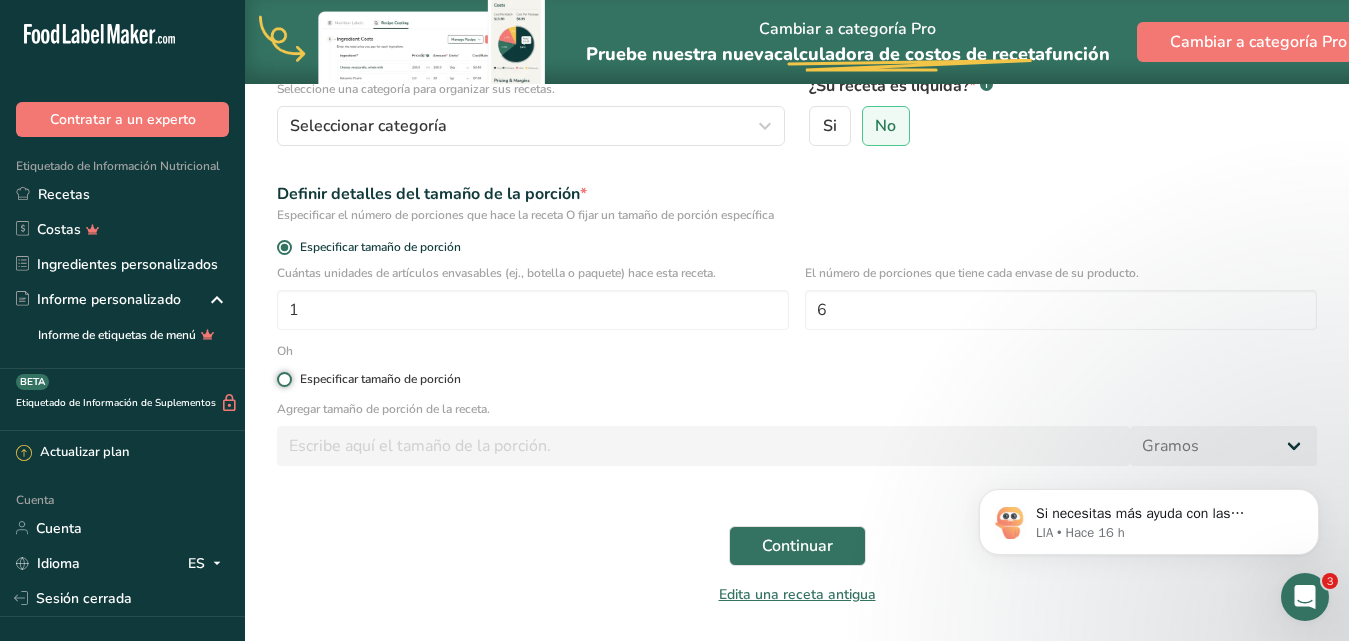 click on "Especificar tamaño de porción" at bounding box center (283, 379) 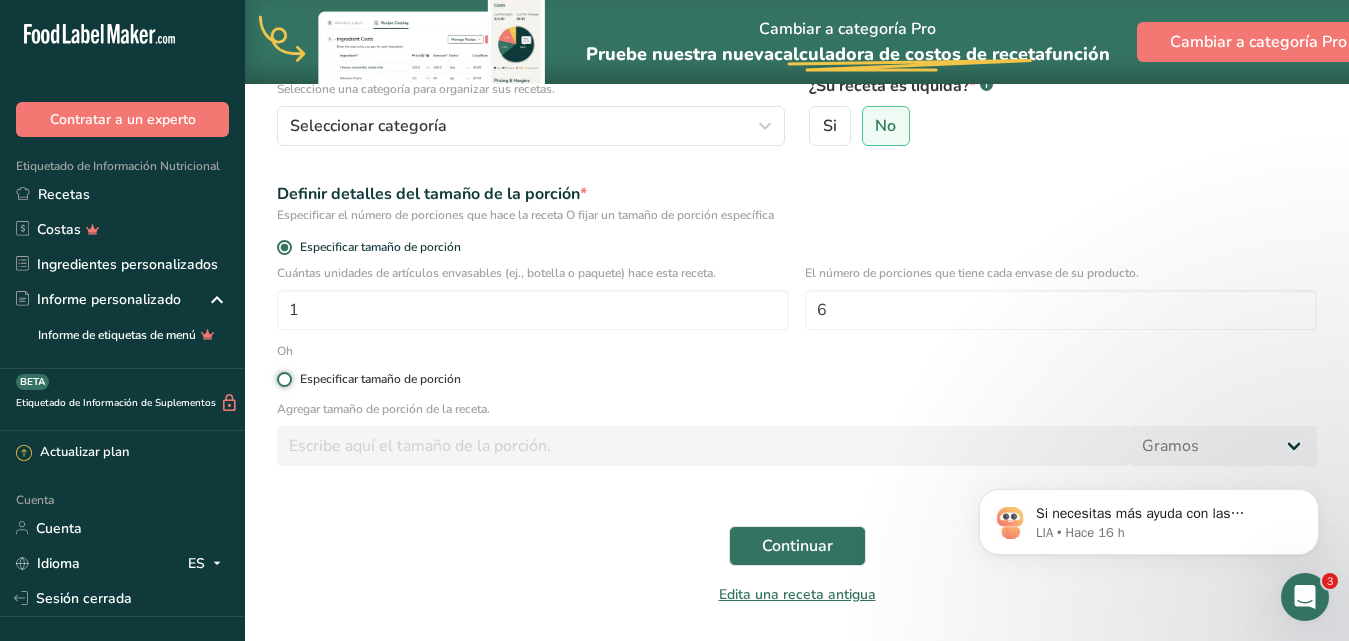 radio on "true" 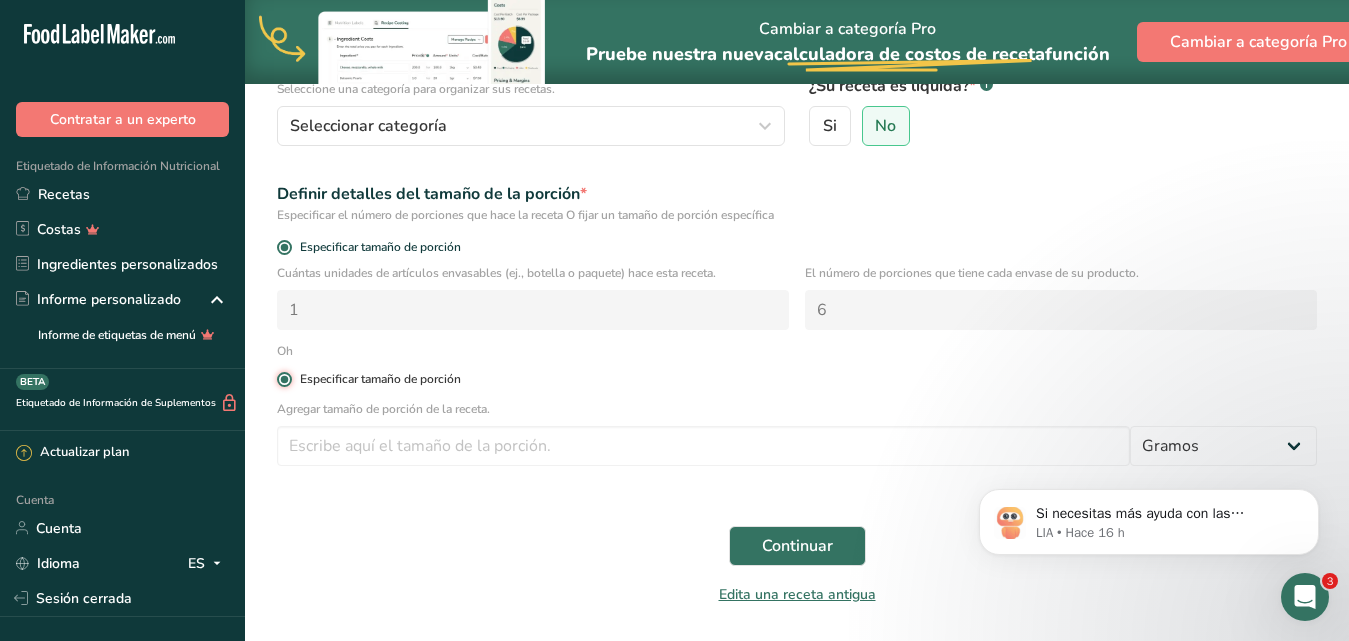 radio on "false" 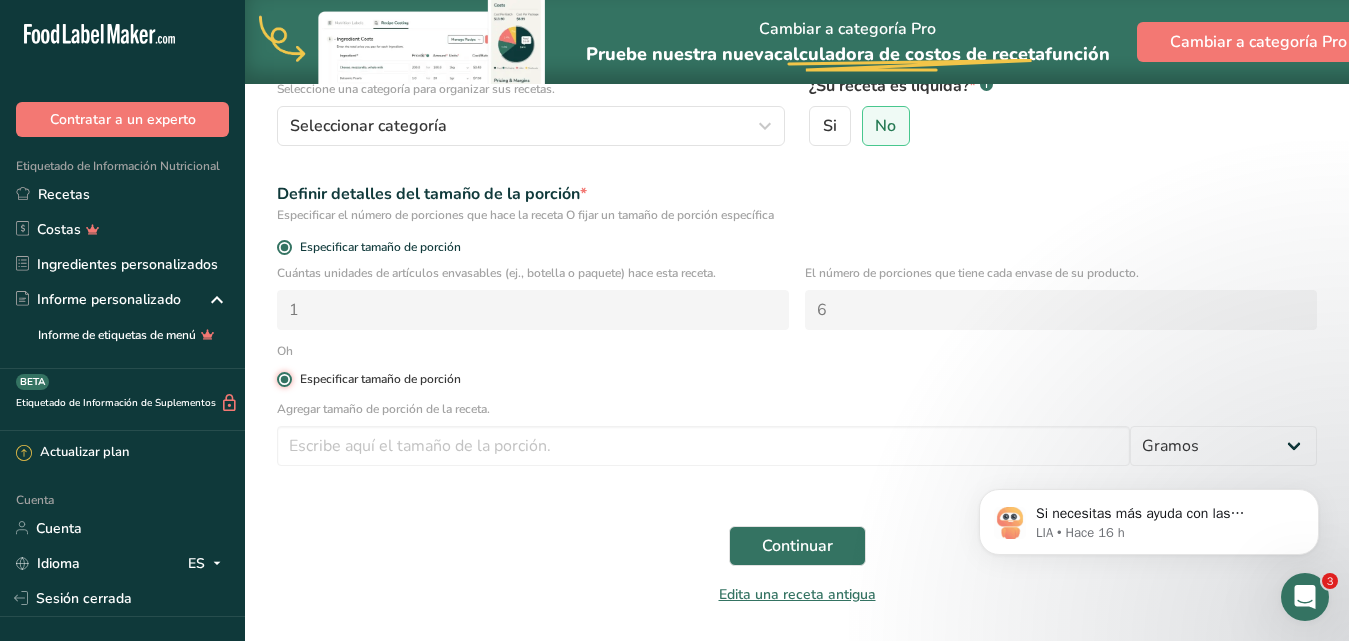 type 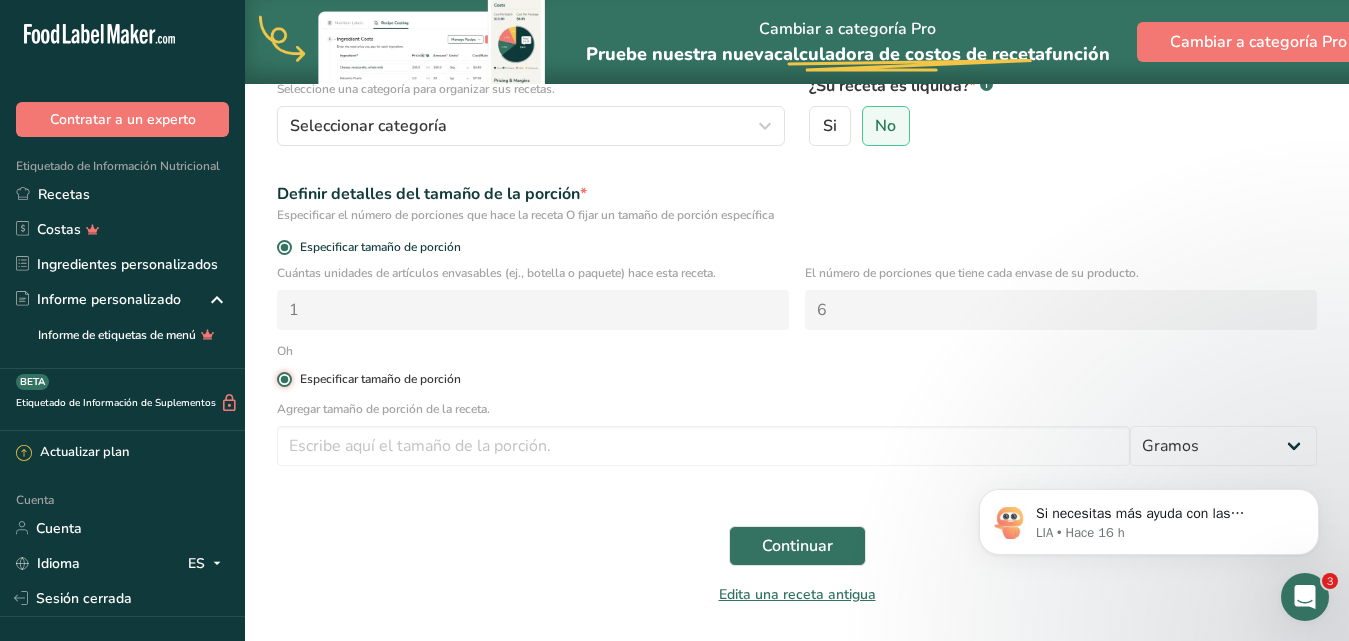 type 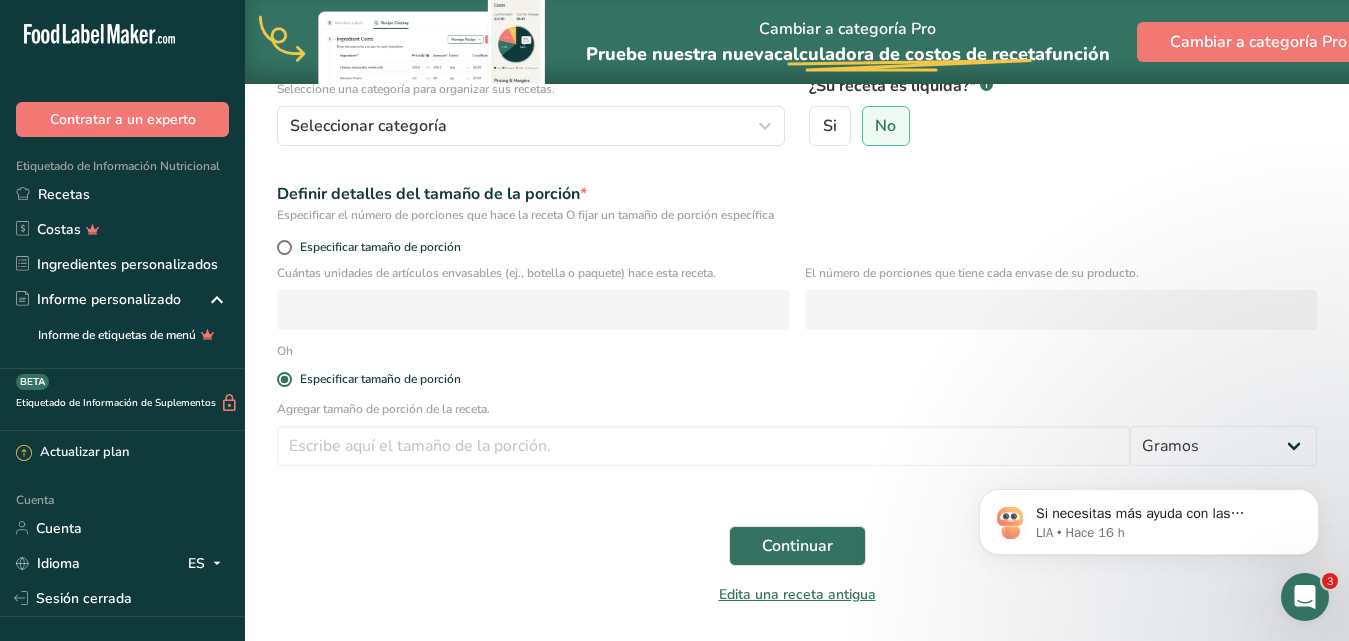 click 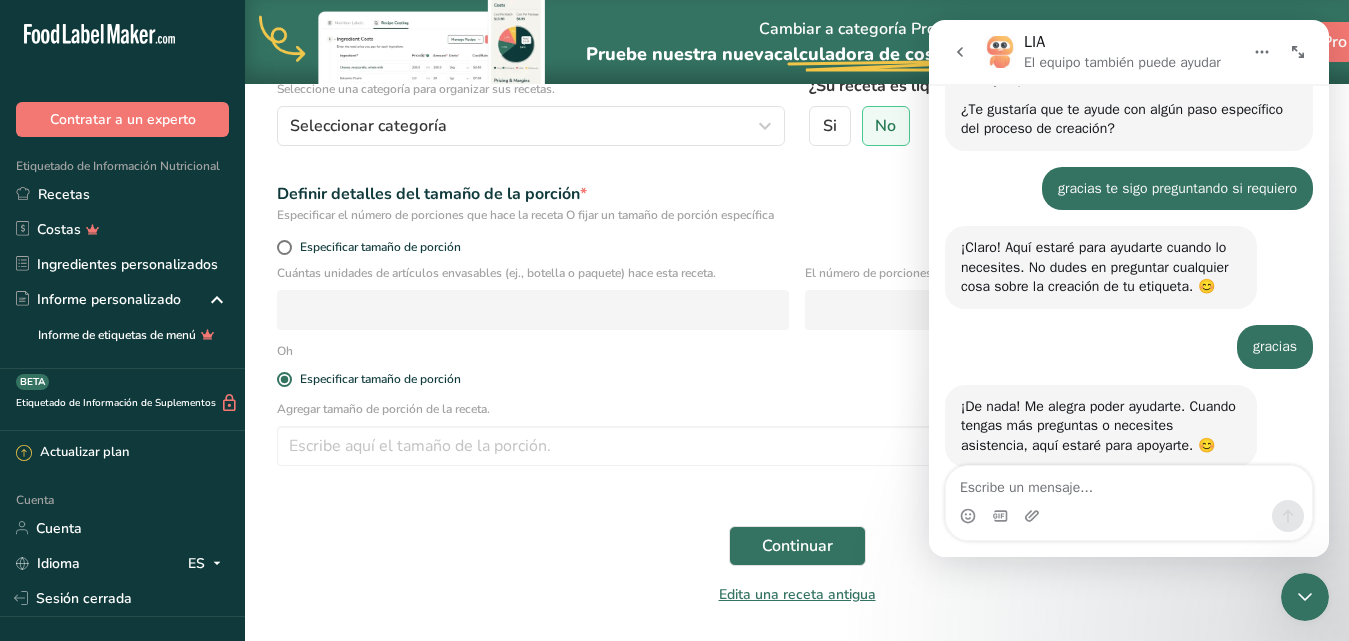 scroll, scrollTop: 1240, scrollLeft: 0, axis: vertical 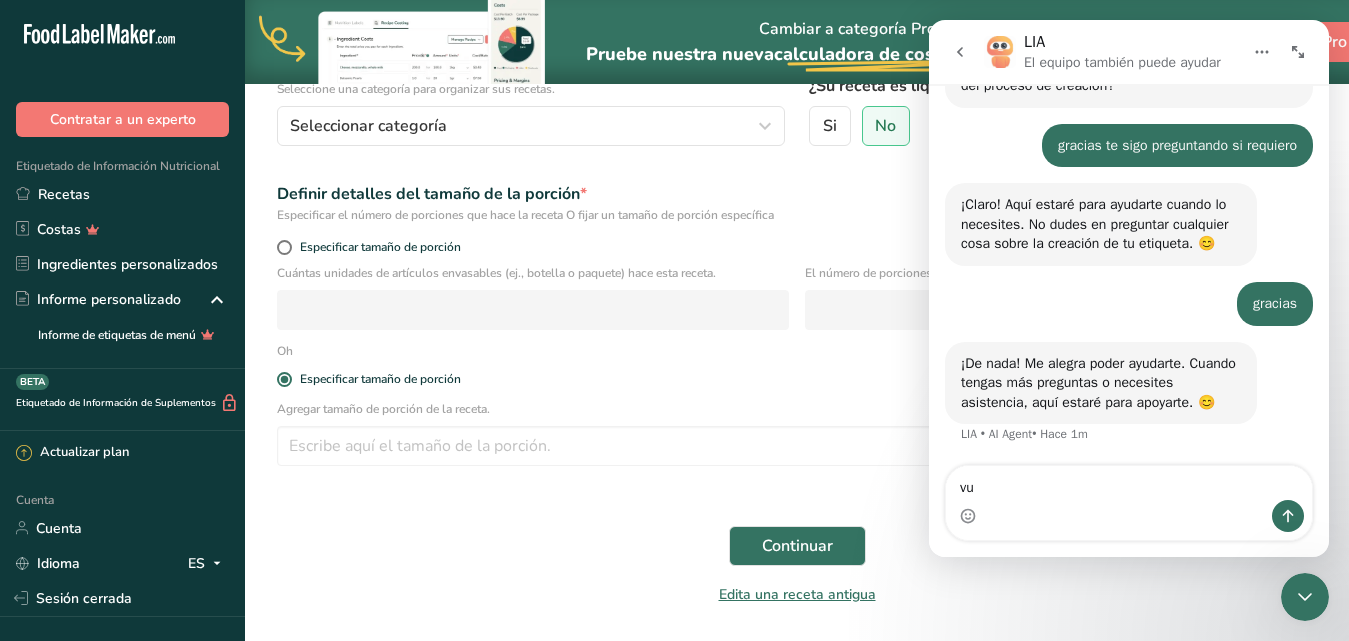 type on "v" 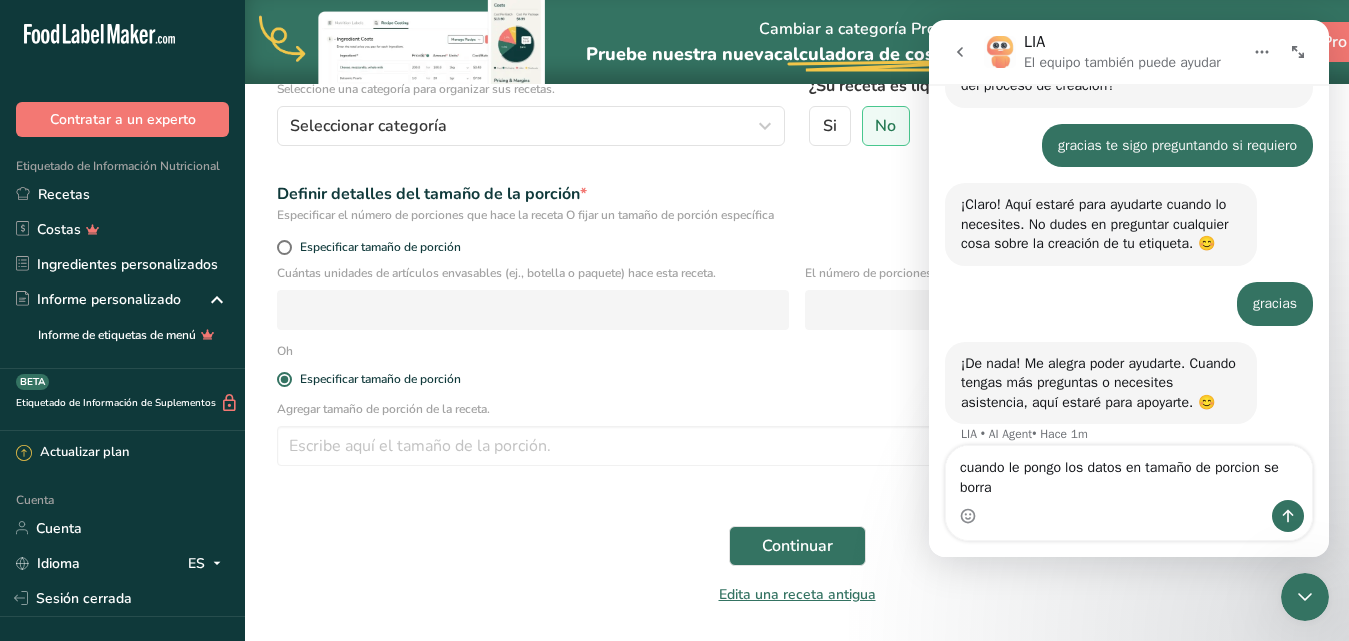 scroll, scrollTop: 1260, scrollLeft: 0, axis: vertical 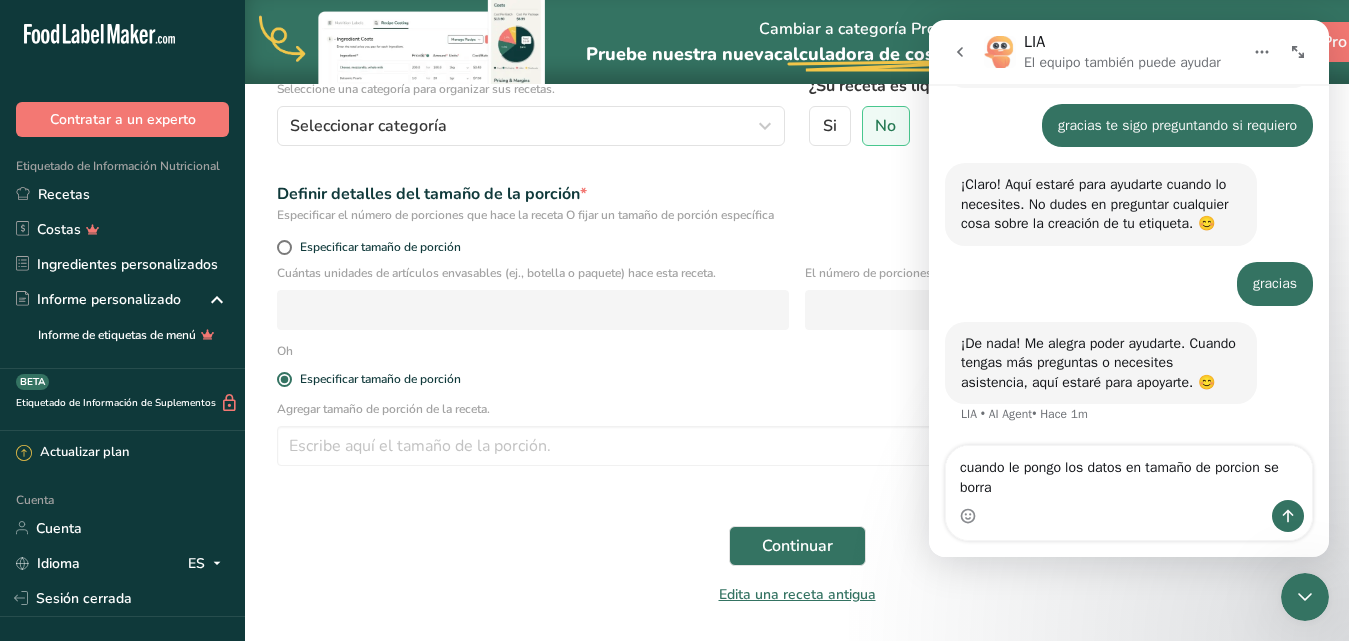type on "cuando le pongo los datos en tamaño de porcion se borran" 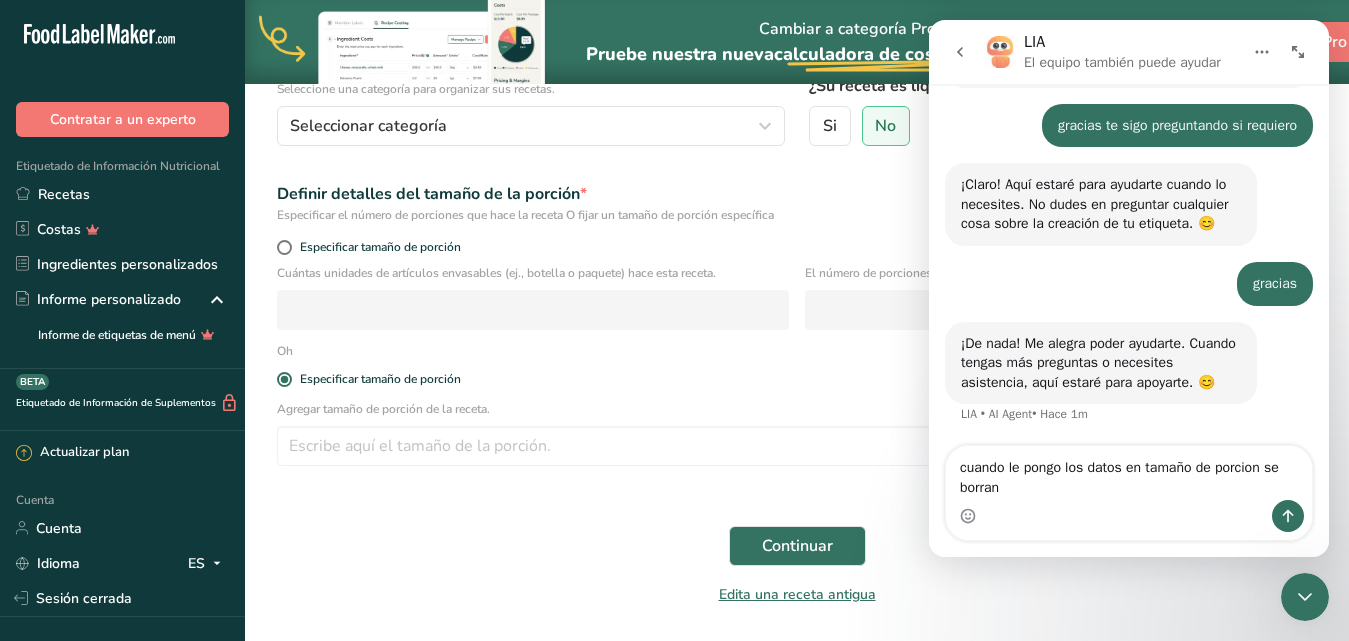 type 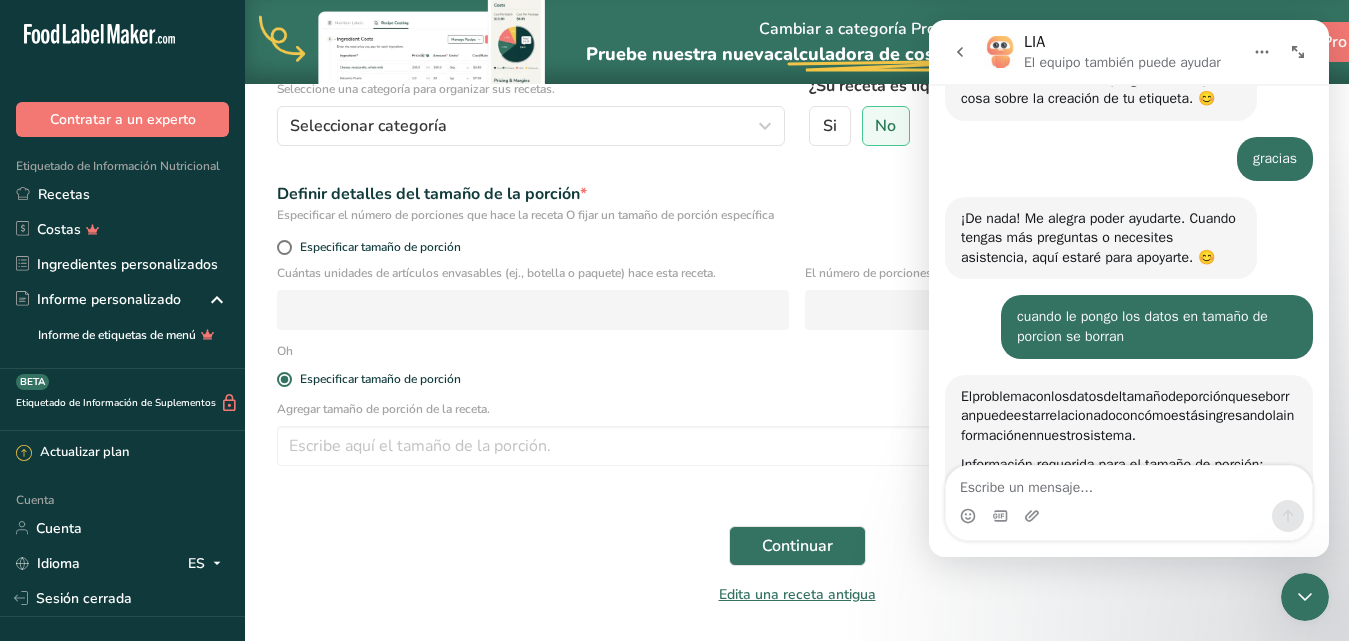 scroll, scrollTop: 1600, scrollLeft: 0, axis: vertical 